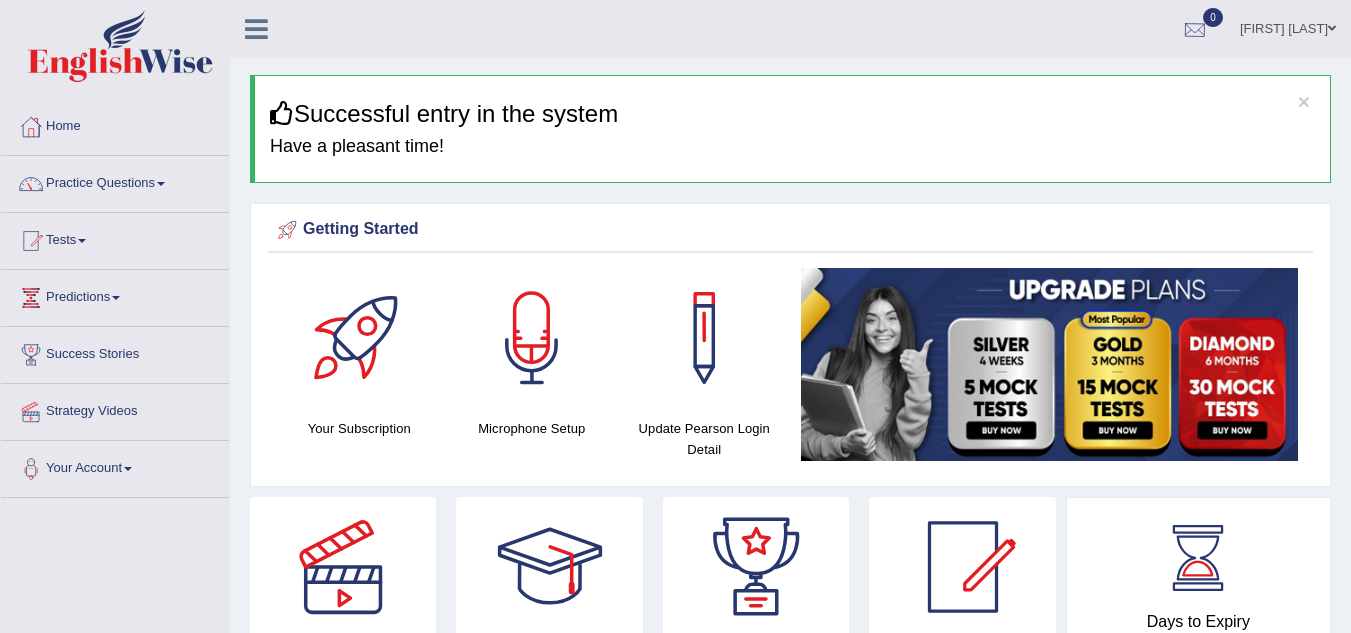 scroll, scrollTop: 0, scrollLeft: 0, axis: both 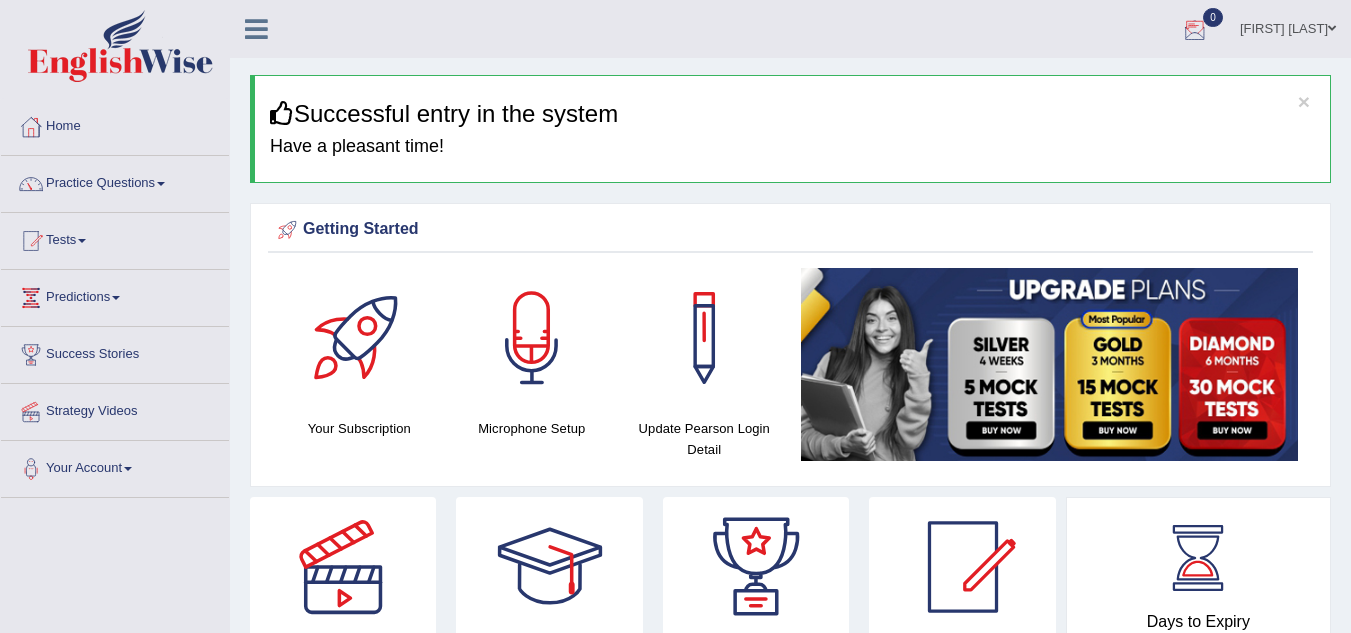 click at bounding box center (1195, 30) 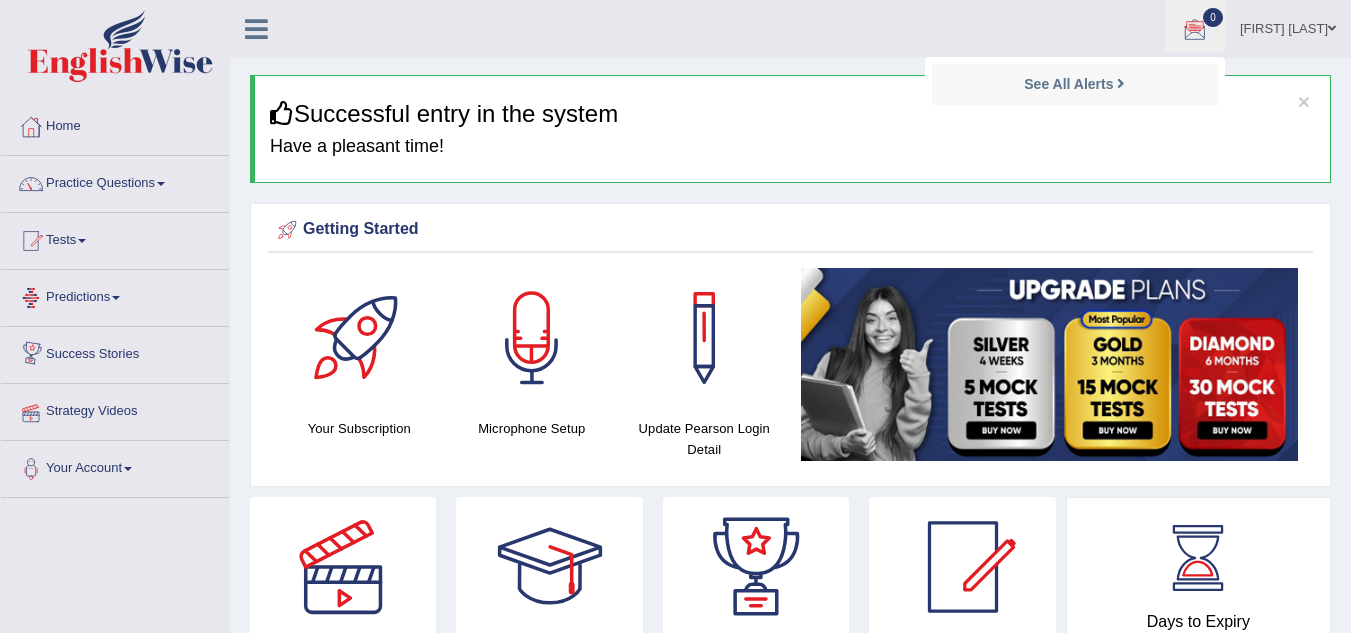 click on "Strategy Videos" at bounding box center (115, 409) 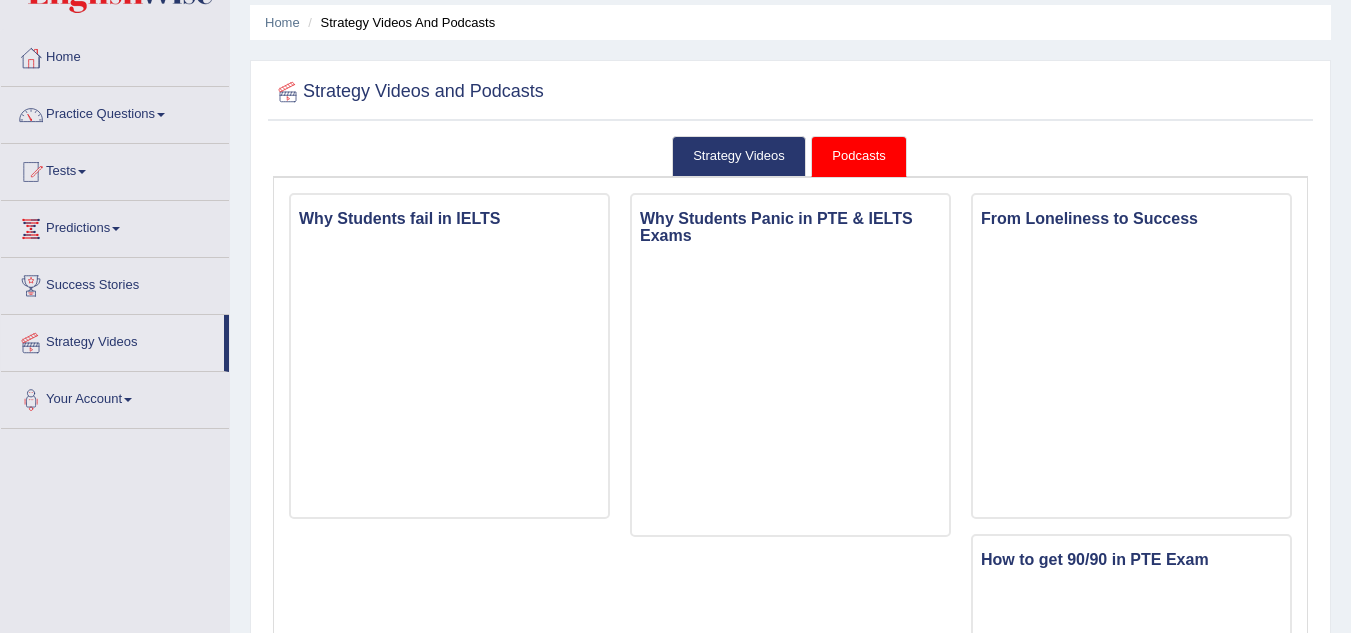 scroll, scrollTop: 69, scrollLeft: 0, axis: vertical 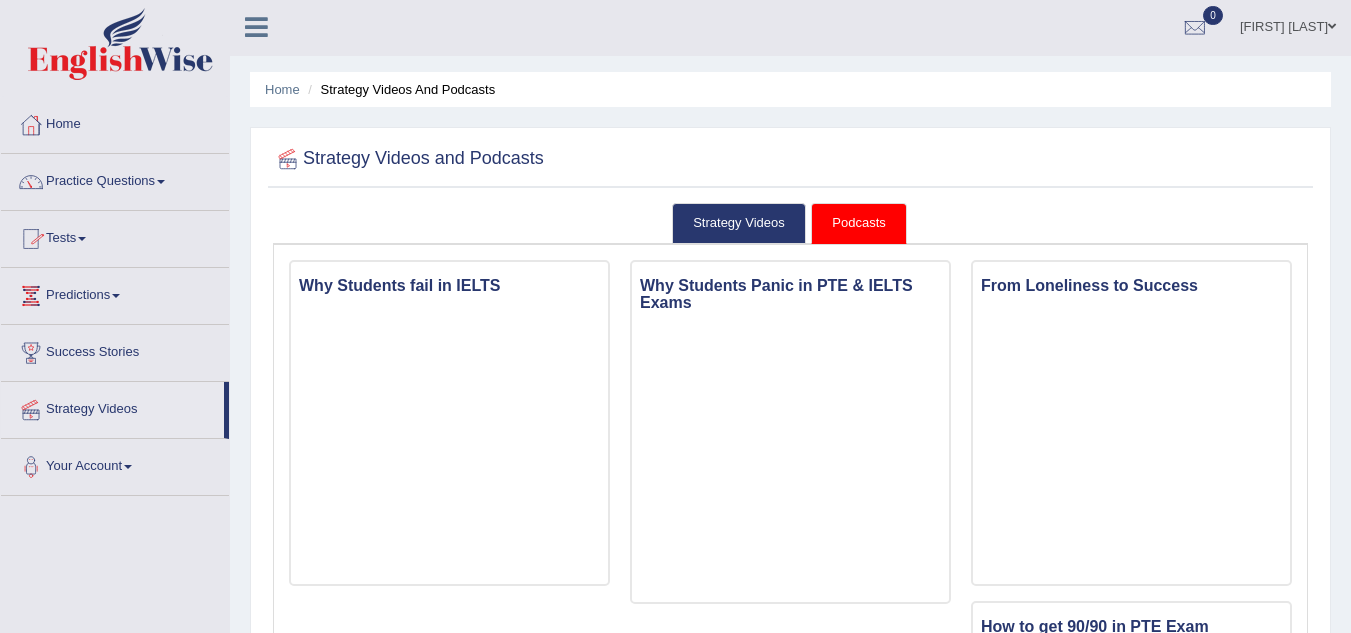click on "Practice Questions" at bounding box center [115, 179] 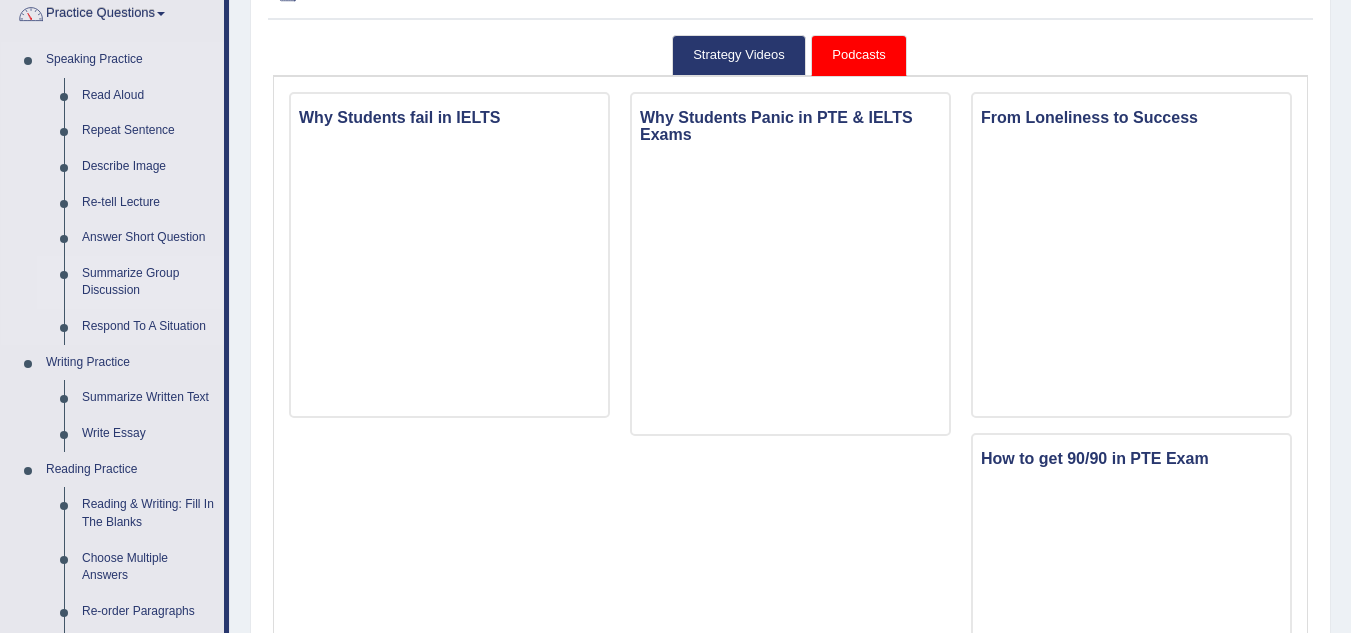 scroll, scrollTop: 194, scrollLeft: 0, axis: vertical 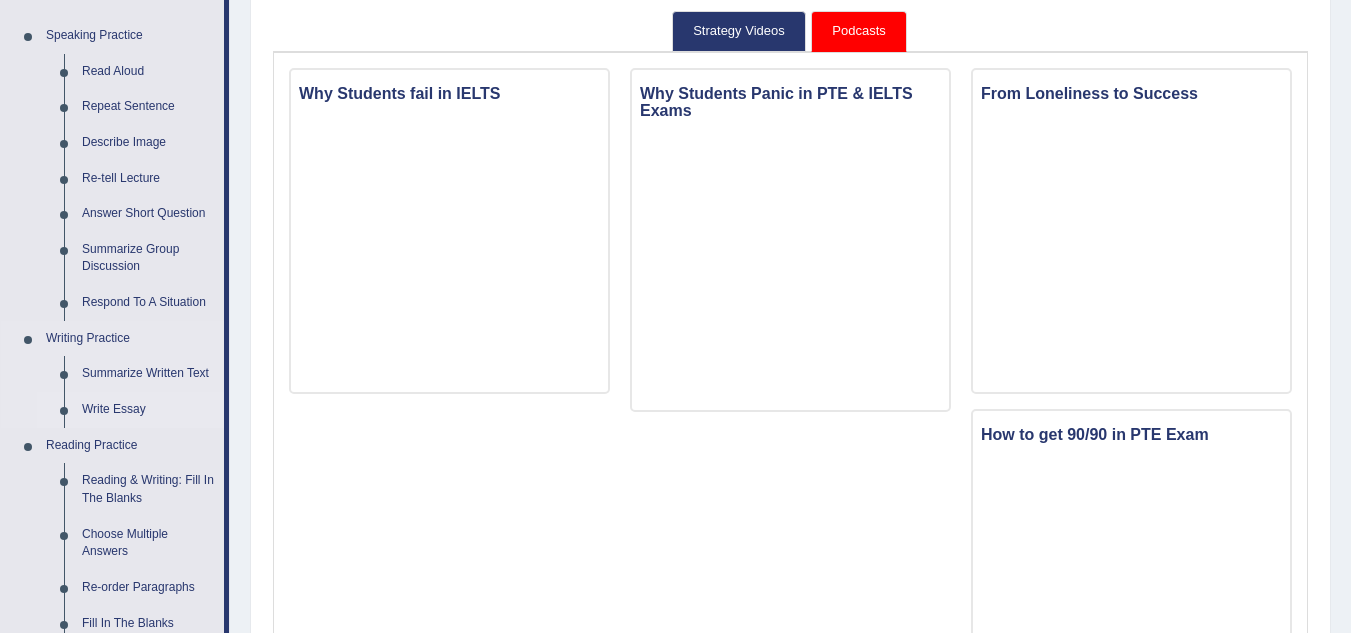 click on "Write Essay" at bounding box center (148, 410) 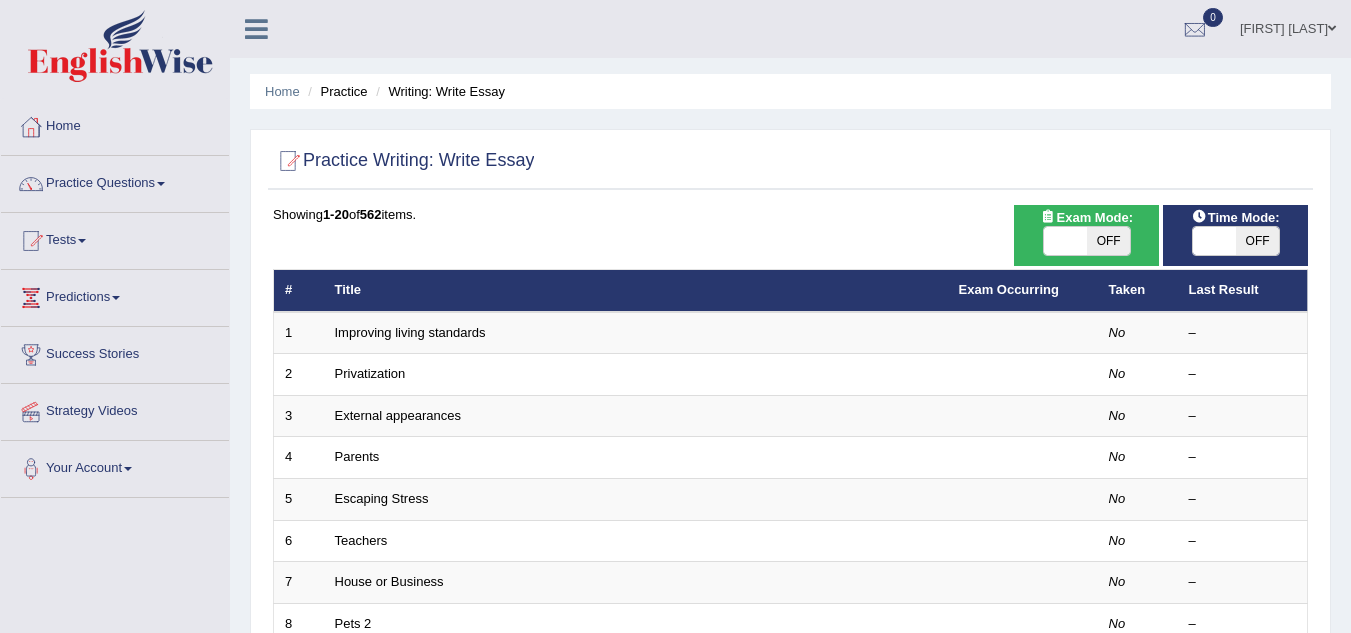 scroll, scrollTop: 0, scrollLeft: 0, axis: both 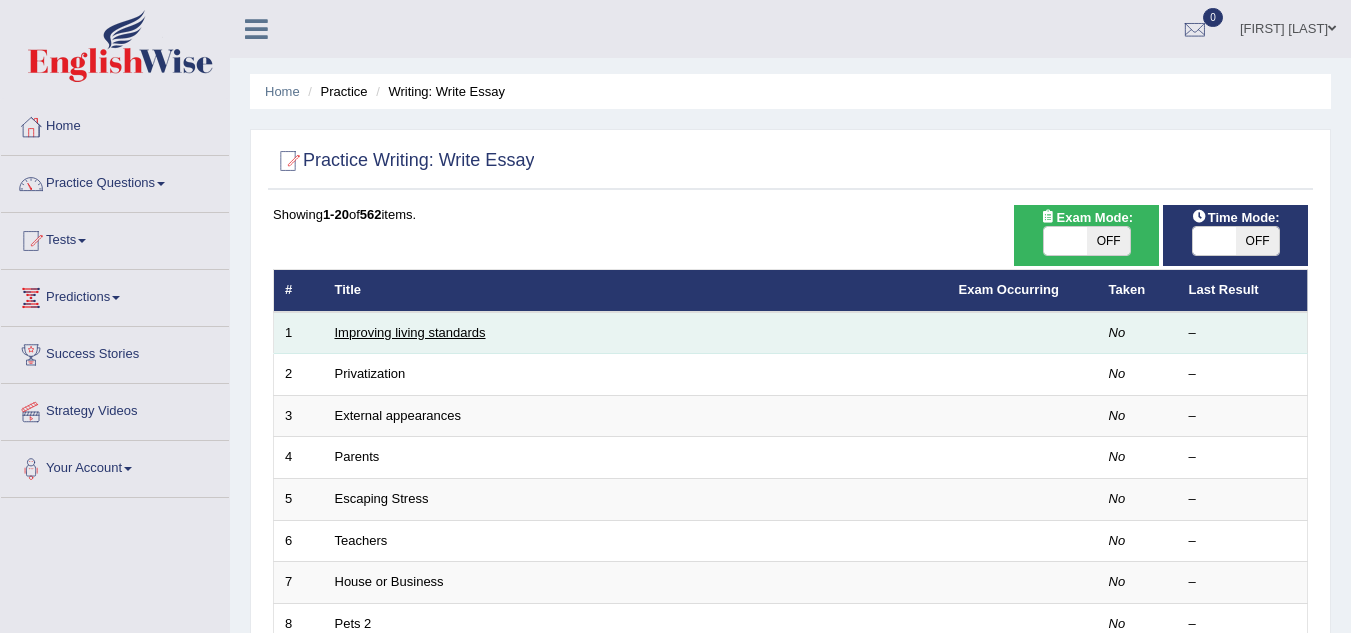 click on "Improving living standards" at bounding box center (410, 332) 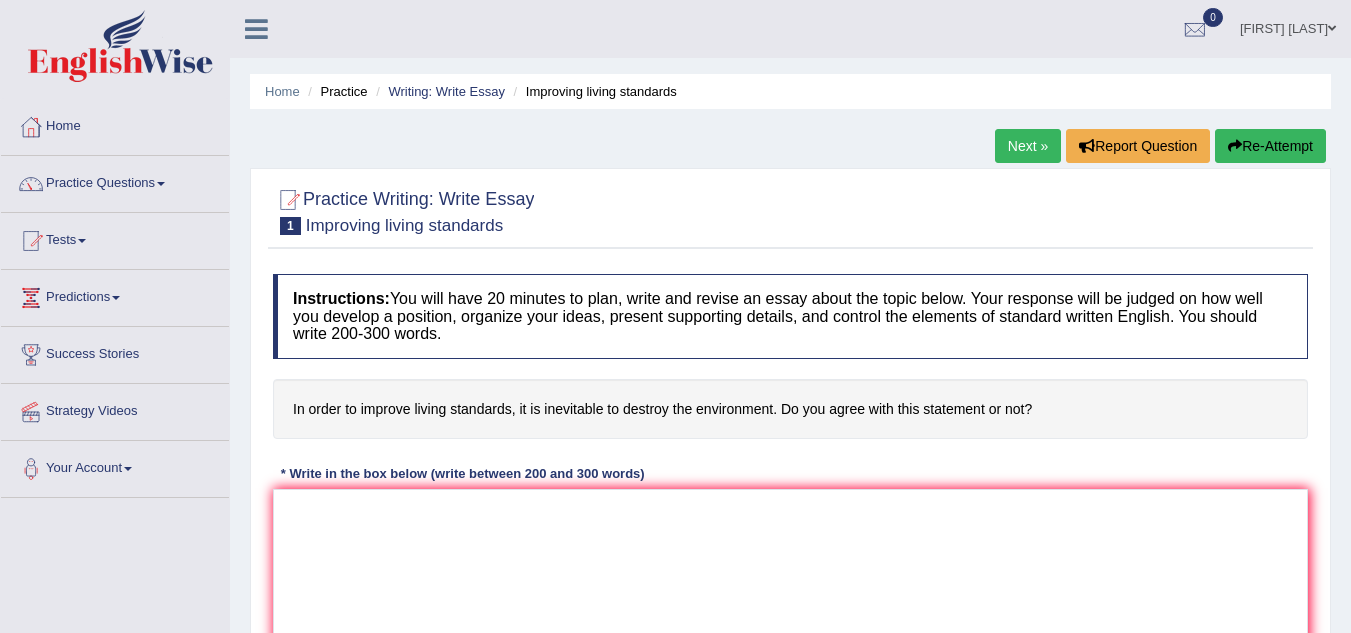 scroll, scrollTop: 0, scrollLeft: 0, axis: both 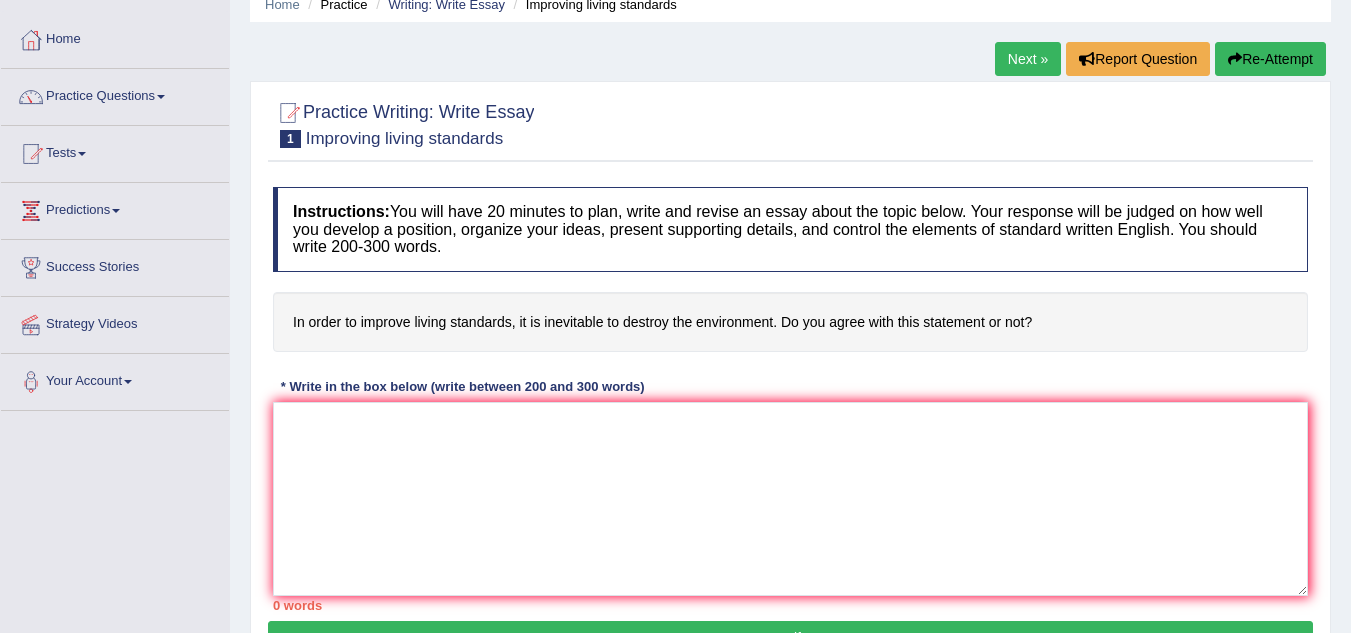 drag, startPoint x: 522, startPoint y: 329, endPoint x: 1007, endPoint y: 385, distance: 488.2223 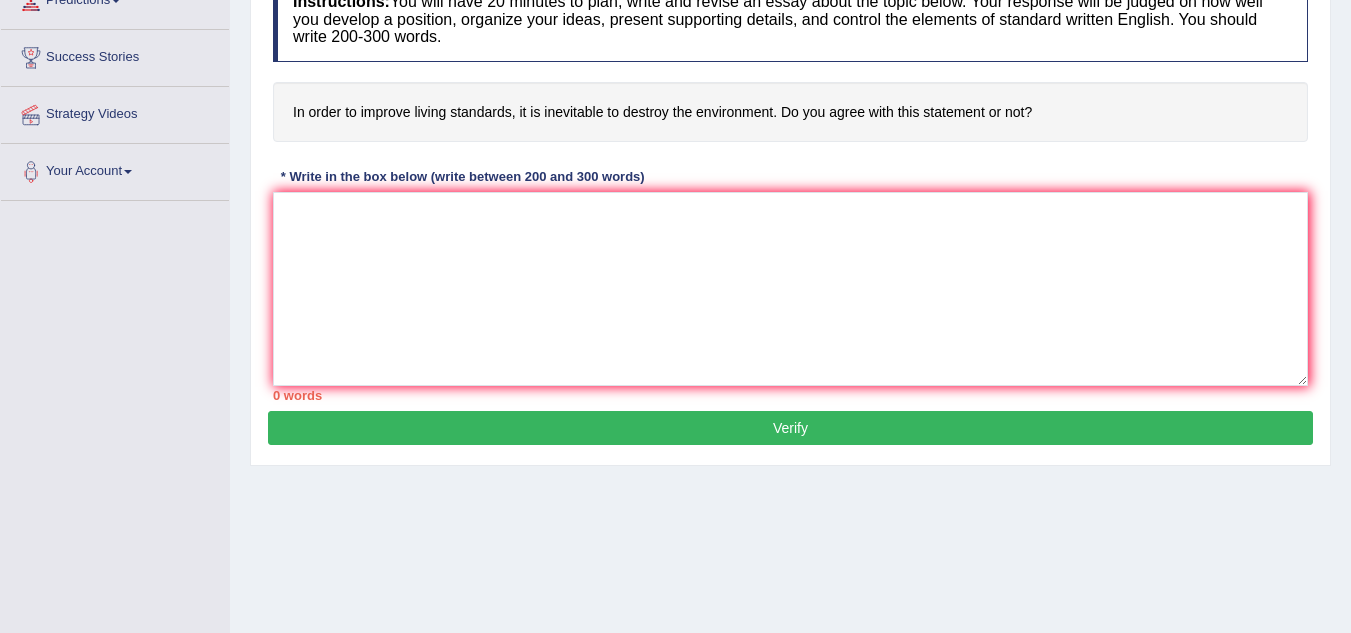 scroll, scrollTop: 298, scrollLeft: 0, axis: vertical 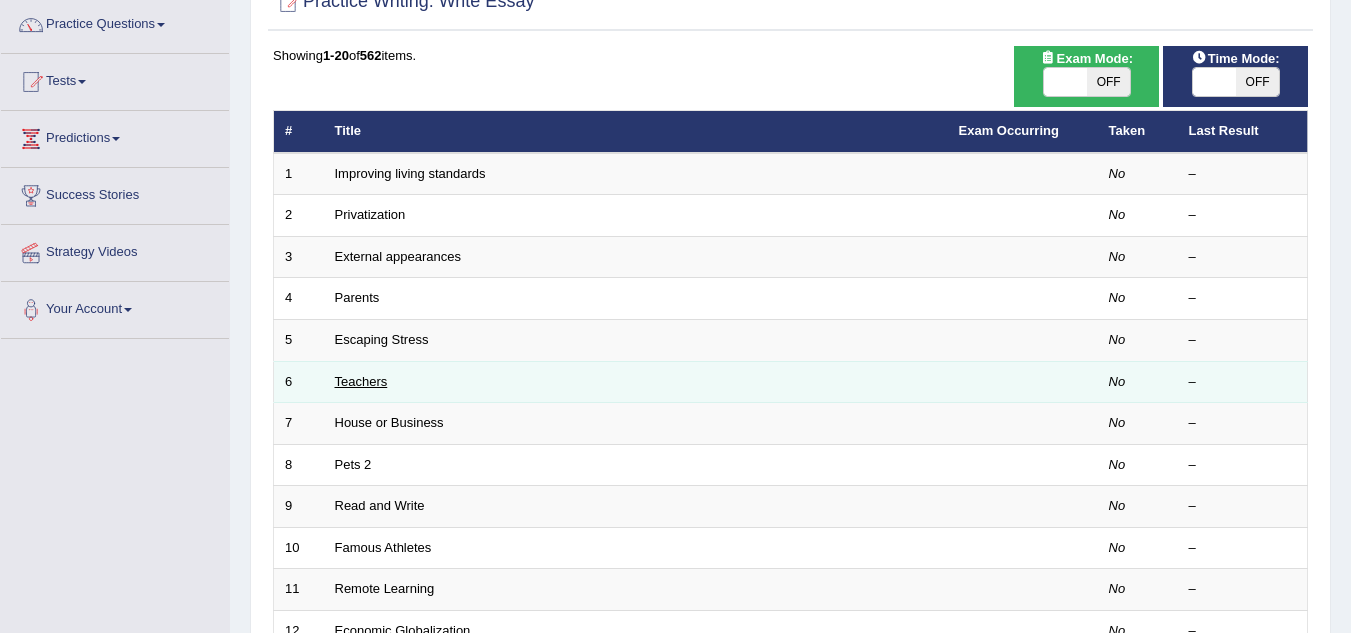 click on "Teachers" at bounding box center (361, 381) 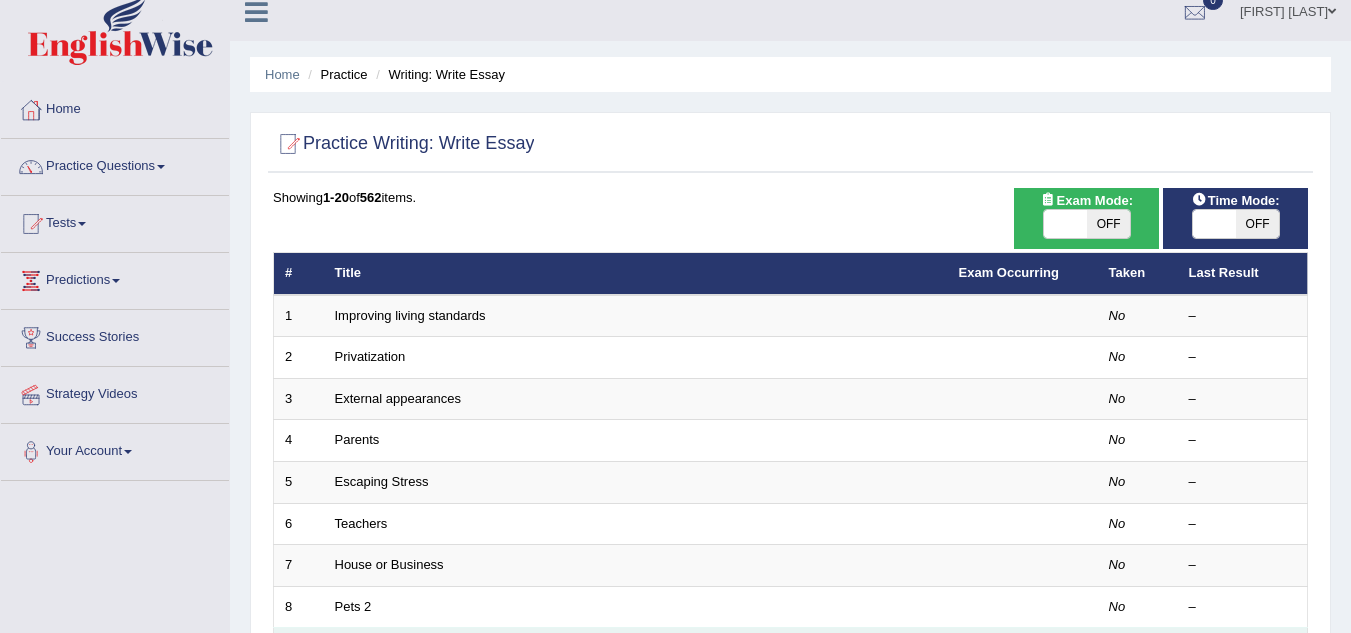 scroll, scrollTop: 0, scrollLeft: 0, axis: both 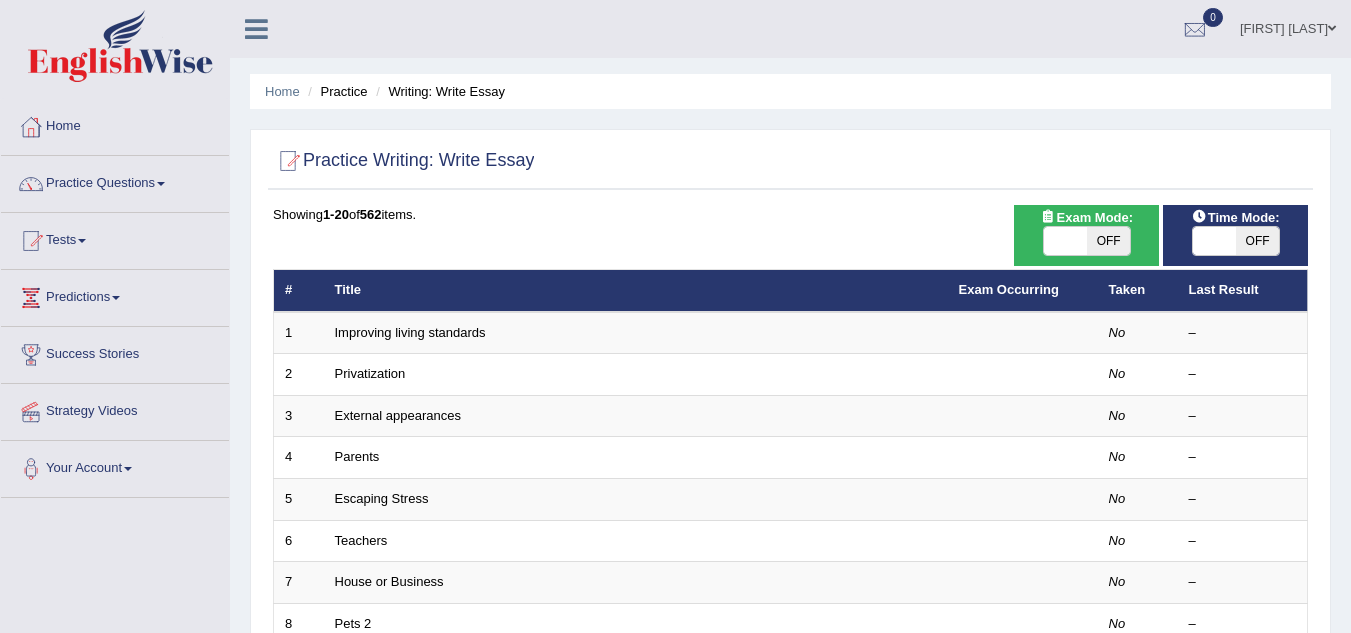 click on "OFF" at bounding box center [1108, 241] 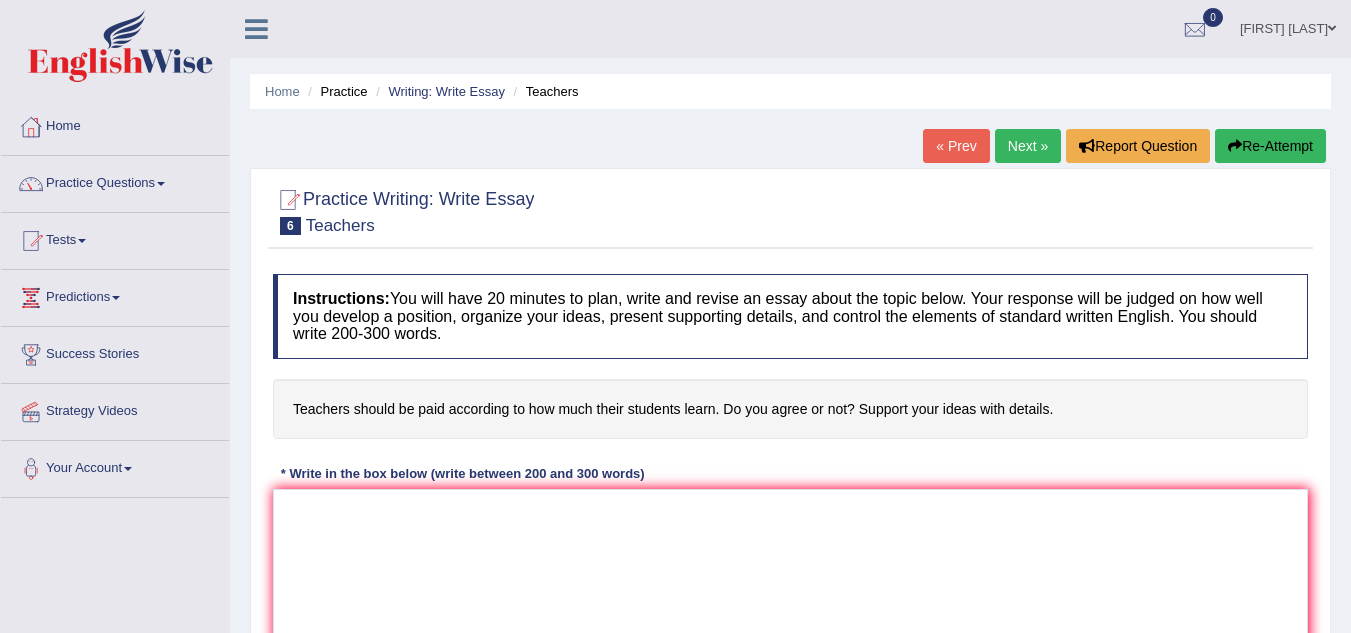 scroll, scrollTop: 94, scrollLeft: 0, axis: vertical 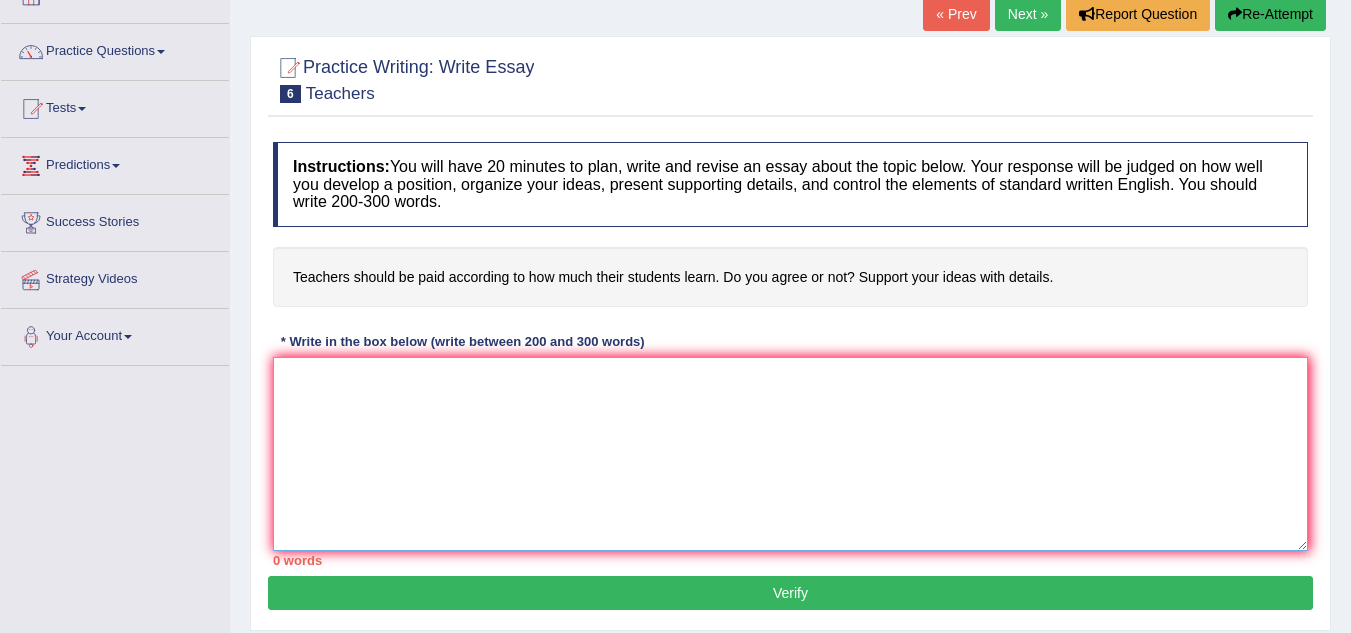 click at bounding box center (790, 454) 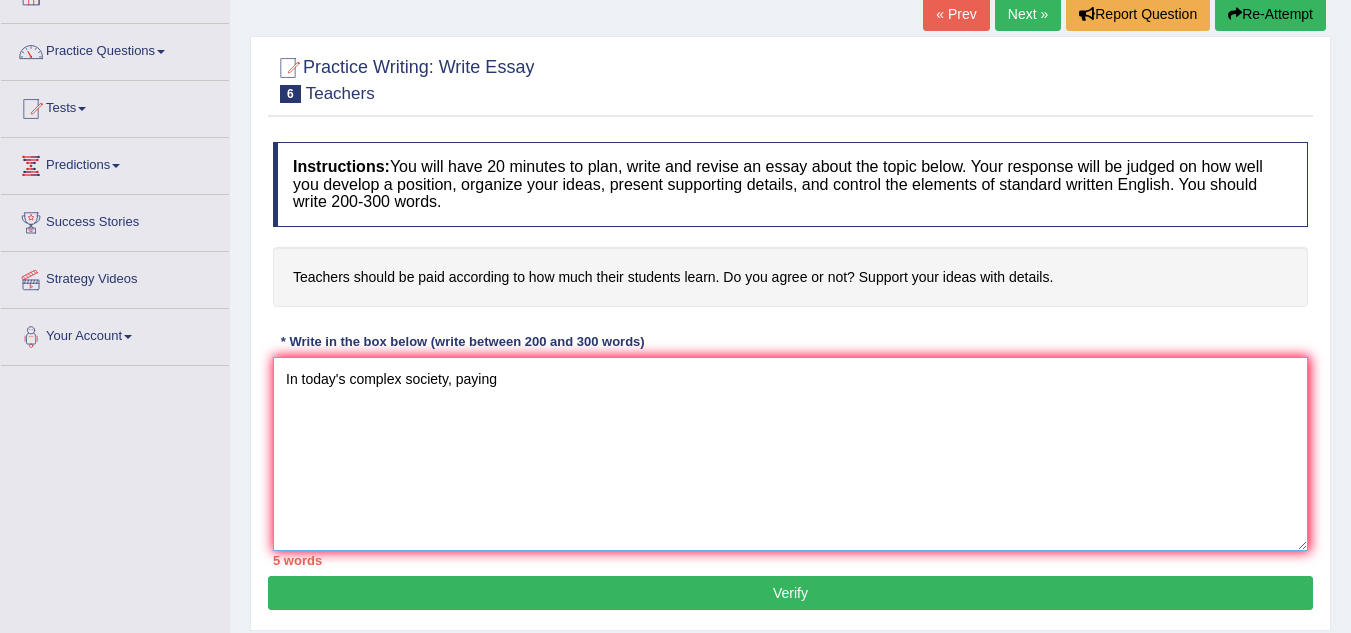click on "In today's complex society, paying" at bounding box center [790, 454] 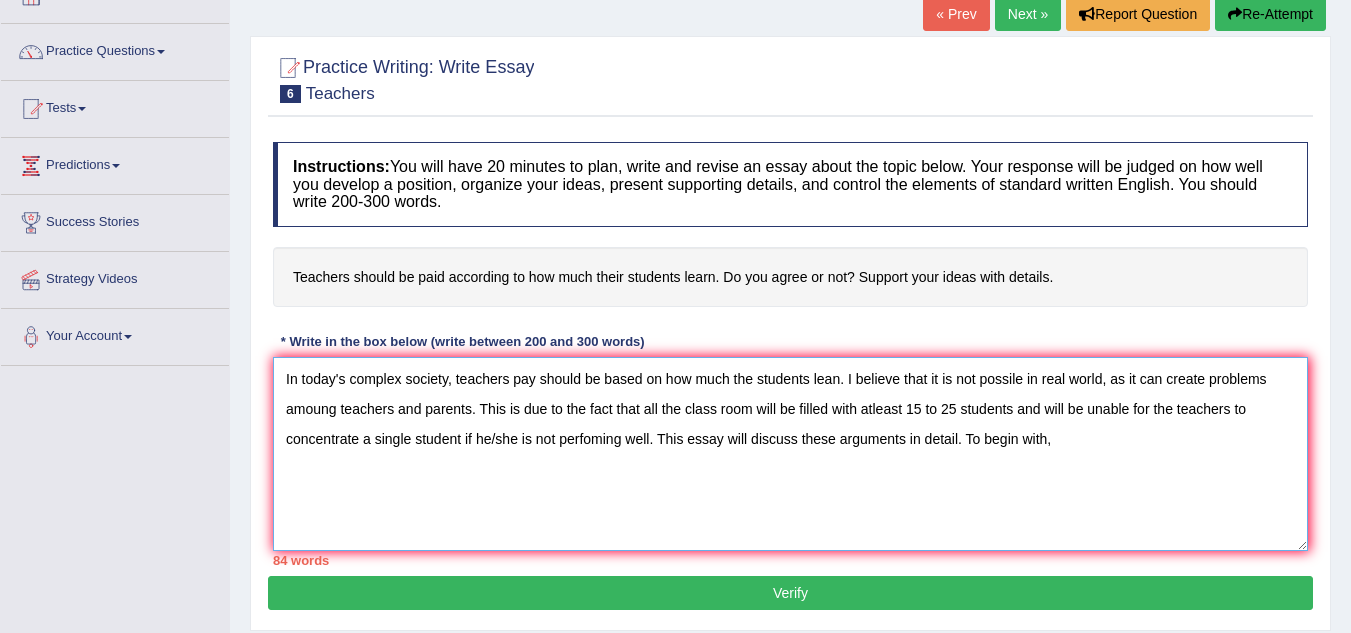 type on "In today's complex society, teachers pay should be based on how much the students lean. I believe that it is not possile in real world, as it can create problems amoung teachers and parents. This is due to the fact that all the class room will be filled with atleast 15 to 25 students and will be unable for the teachers to concentrate a single student if he/she is not perfoming well. This essay will discuss these arguments in detail. To begin with," 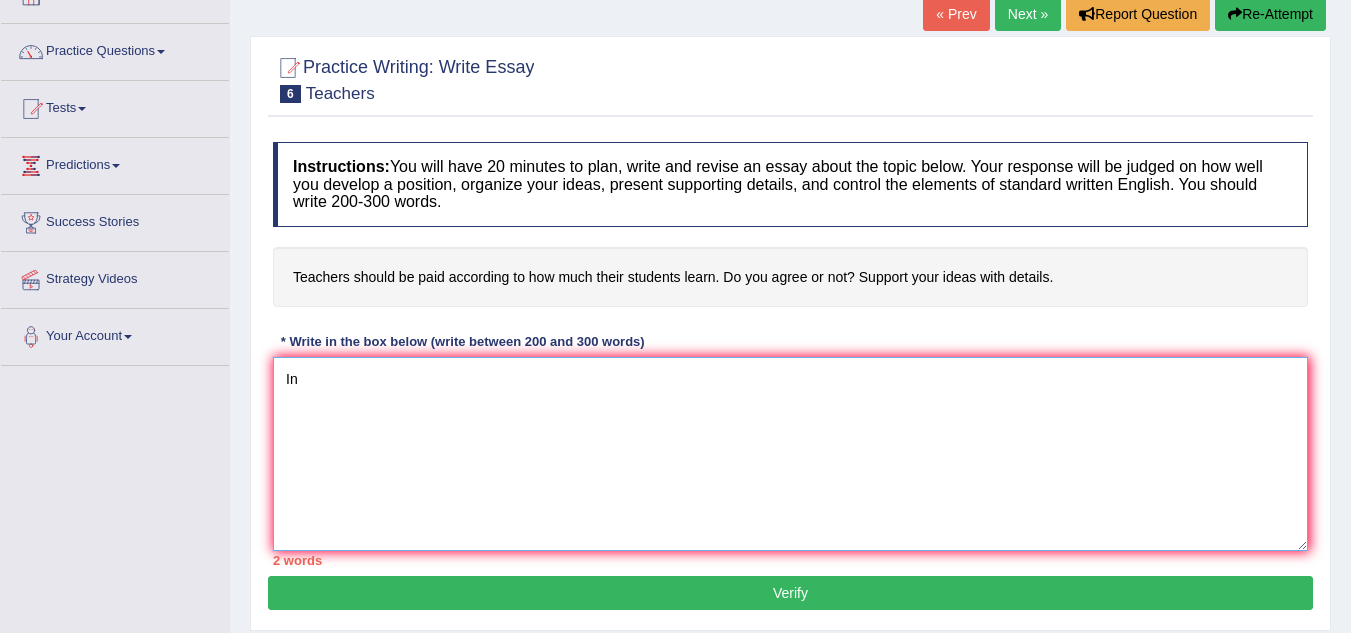 type on "I" 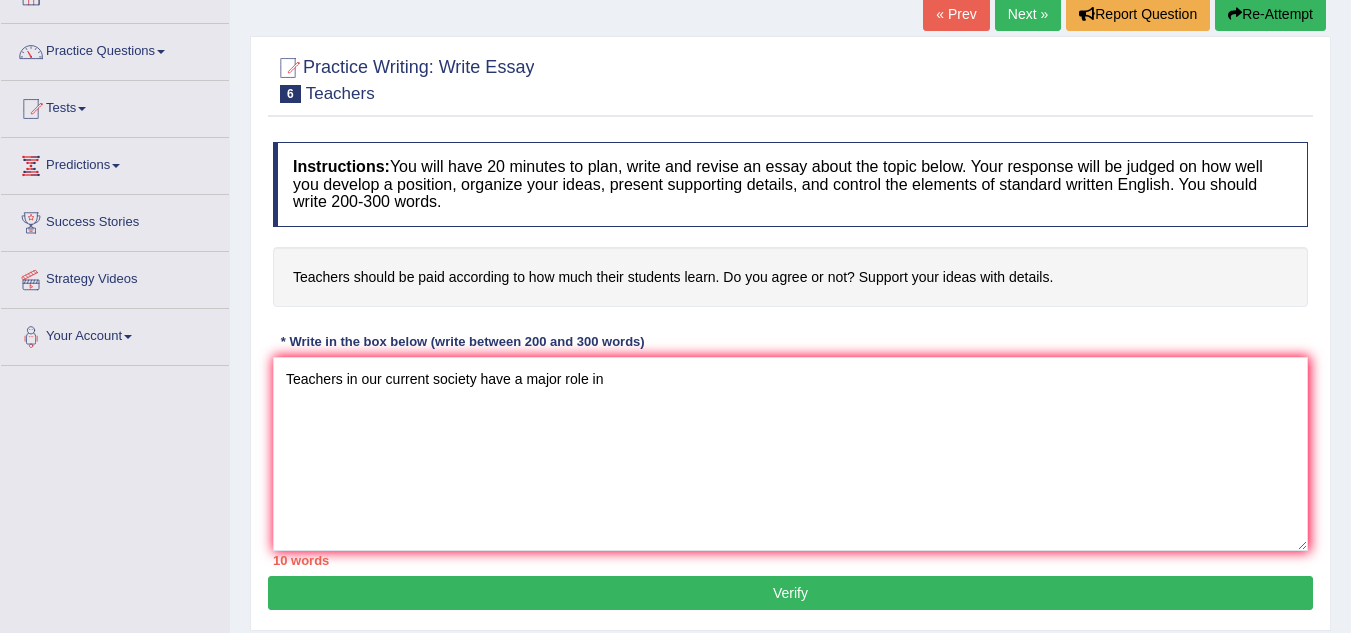 click on "Home
Practice
Writing: Write Essay
Teachers
« Prev Next »  Report Question  Re-Attempt
Practice Writing: Write Essay
6
Teachers
Instructions:  You will have 20 minutes to plan, write and revise an essay about the topic below. Your response will be judged on how well you develop a position, organize your ideas, present supporting details, and control the elements of standard written English. You should write 200-300 words.
Teachers should be paid according to how much their students learn. Do you agree or not? Support your ideas with details. * Write in the box below (write between 200 and 300 words) Teachers in our current society have a major role in 10 words Written Keywords: A.I. Engine Result: Processing... 90-Points (9-Bands) Sample Answer: . Verify" at bounding box center [790, 368] 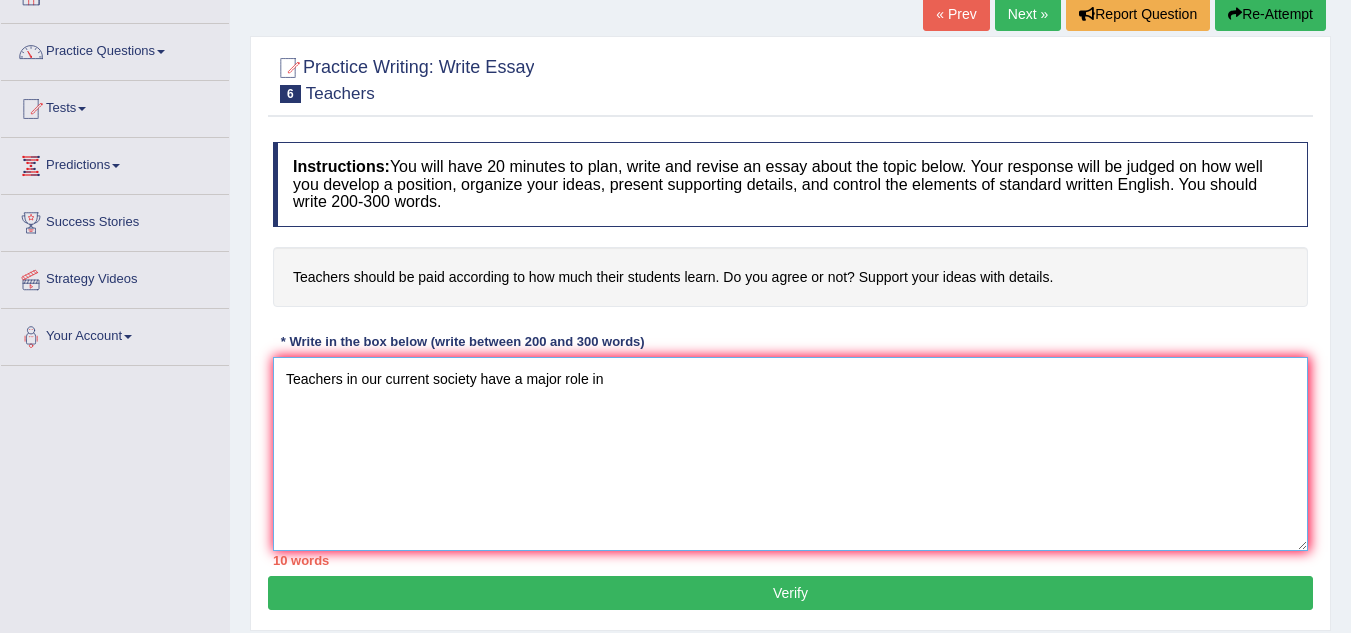 click on "Teachers in our current society have a major role in" at bounding box center [790, 454] 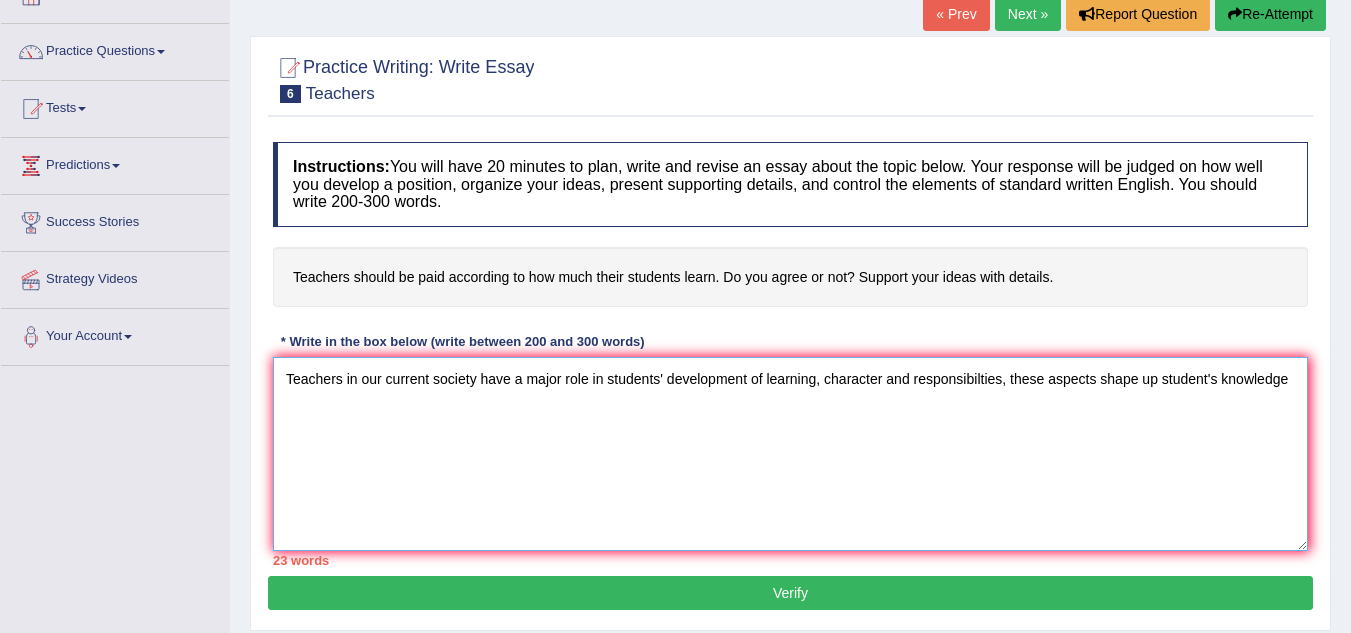 drag, startPoint x: 406, startPoint y: 417, endPoint x: 1176, endPoint y: 387, distance: 770.58417 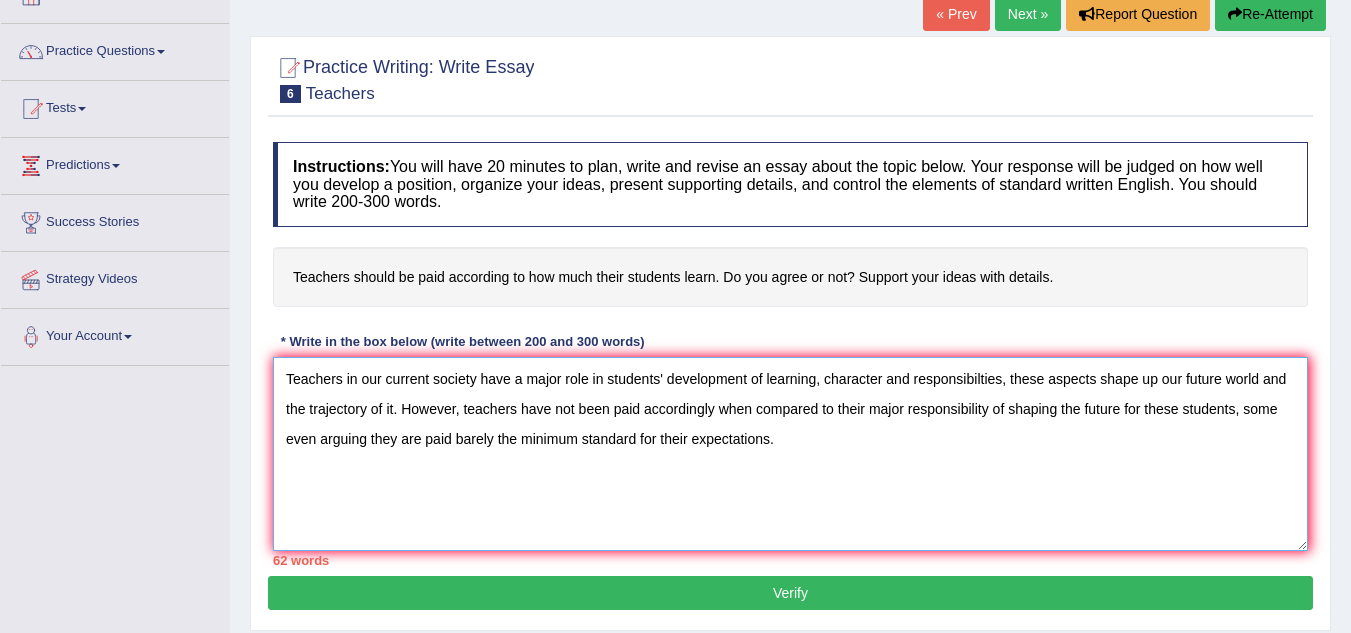 click on "Teachers in our current society have a major role in students' development of learning, character and responsibilties, these aspects shape up our future world and the trajectory of it. However, teachers have not been paid accordingly when compared to their major responsibility of shaping the future for these students, some even arguing they are paid barely the minimum standard for their expectations." at bounding box center (790, 454) 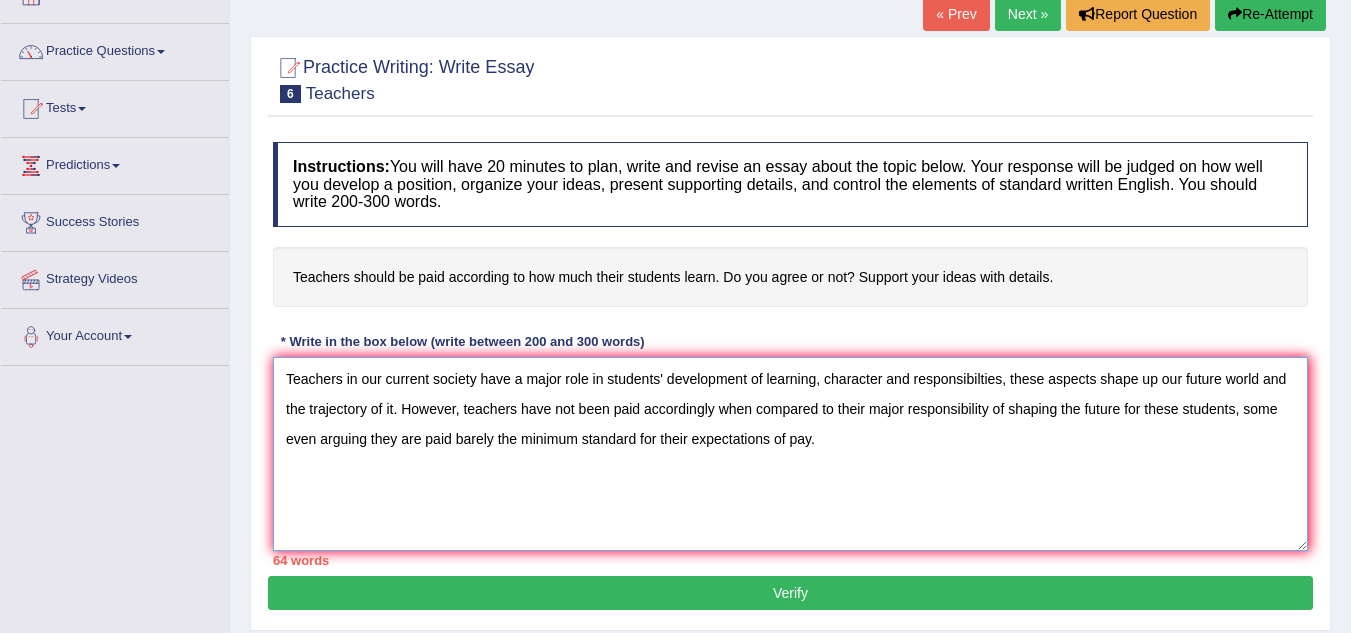 click on "Teachers in our current society have a major role in students' development of learning, character and responsibilties, these aspects shape up our future world and the trajectory of it. However, teachers have not been paid accordingly when compared to their major responsibility of shaping the future for these students, some even arguing they are paid barely the minimum standard for their expectations of pay." at bounding box center [790, 454] 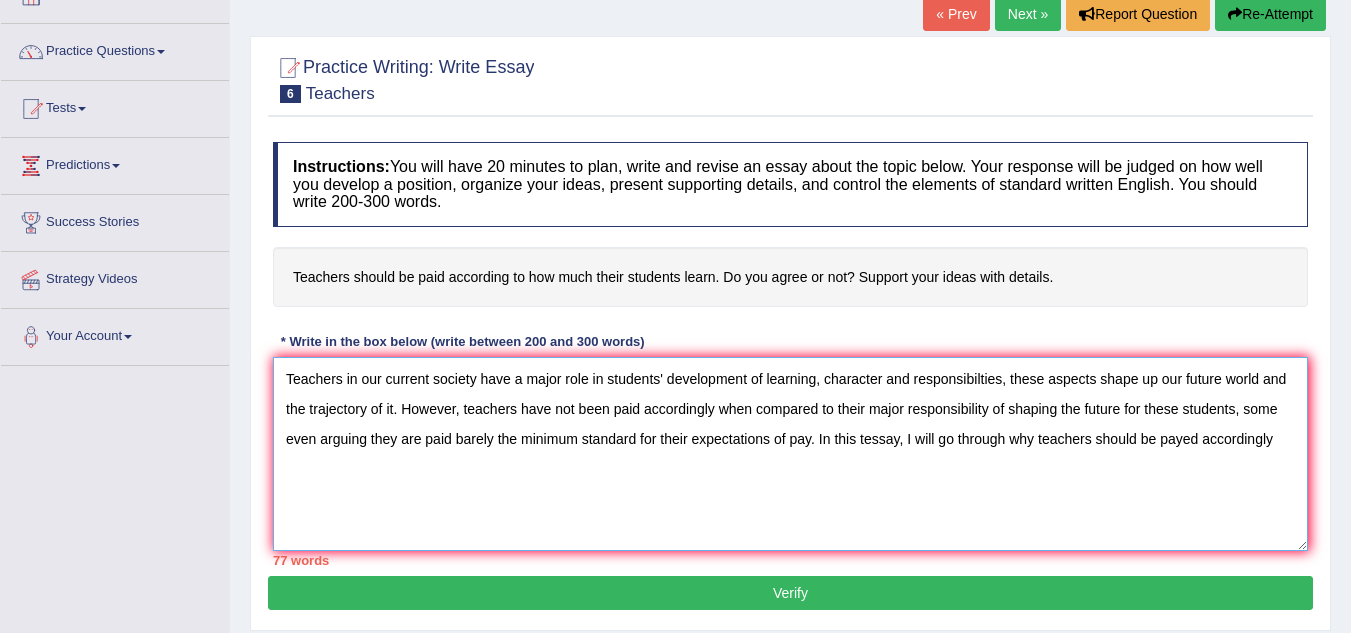 click on "Teachers in our current society have a major role in students' development of learning, character and responsibilties, these aspects shape up our future world and the trajectory of it. However, teachers have not been paid accordingly when compared to their major responsibility of shaping the future for these students, some even arguing they are paid barely the minimum standard for their expectations of pay. In this tessay, I will go through why teachers should be payed accordingly" at bounding box center [790, 454] 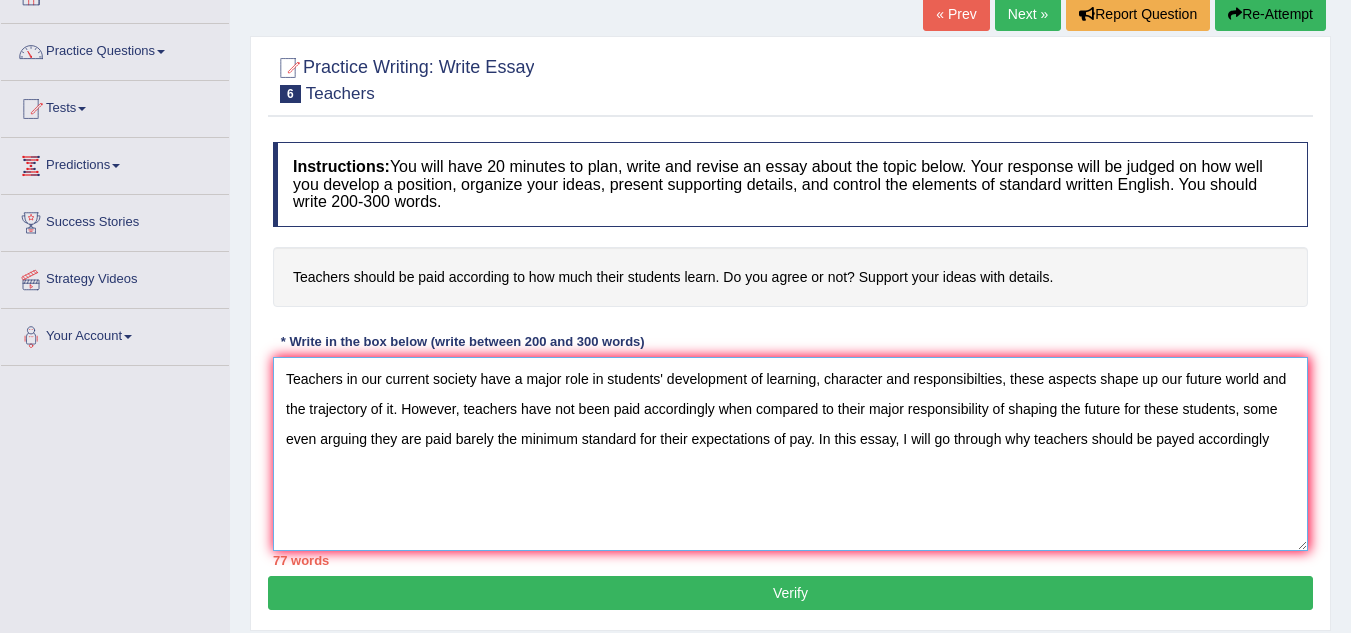 click on "Teachers in our current society have a major role in students' development of learning, character and responsibilties, these aspects shape up our future world and the trajectory of it. However, teachers have not been paid accordingly when compared to their major responsibility of shaping the future for these students, some even arguing they are paid barely the minimum standard for their expectations of pay. In this essay, I will go through why teachers should be payed accordingly" at bounding box center [790, 454] 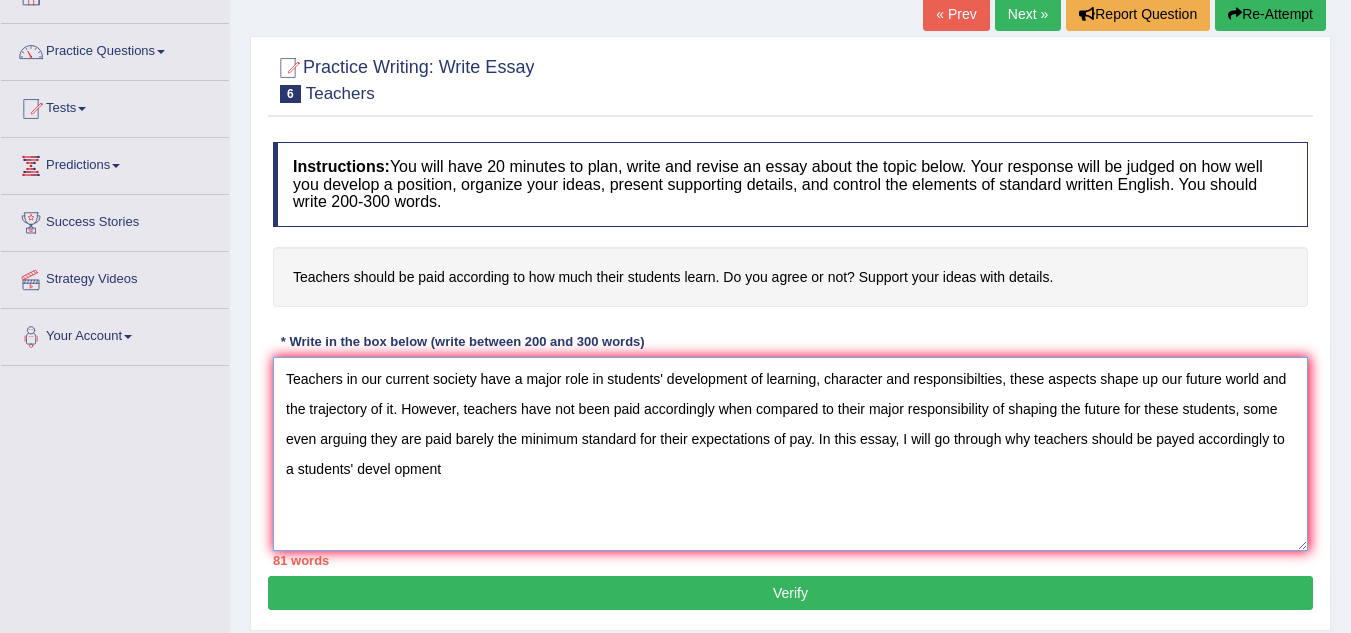 click on "Teachers in our current society have a major role in students' development of learning, character and responsibilties, these aspects shape up our future world and the trajectory of it. However, teachers have not been paid accordingly when compared to their major responsibility of shaping the future for these students, some even arguing they are paid barely the minimum standard for their expectations of pay. In this essay, I will go through why teachers should be payed accordingly to a students' devel opment" at bounding box center (790, 454) 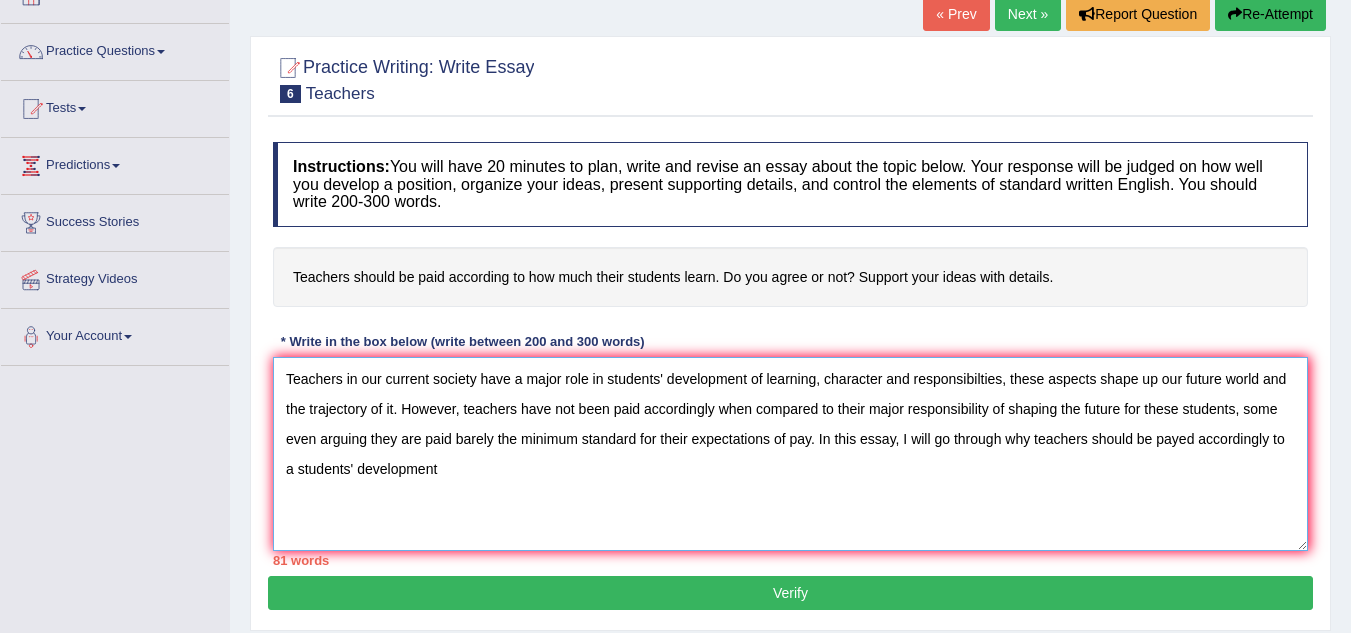 click on "Teachers in our current society have a major role in students' development of learning, character and responsibilties, these aspects shape up our future world and the trajectory of it. However, teachers have not been paid accordingly when compared to their major responsibility of shaping the future for these students, some even arguing they are paid barely the minimum standard for their expectations of pay. In this essay, I will go through why teachers should be payed accordingly to a students' development" at bounding box center (790, 454) 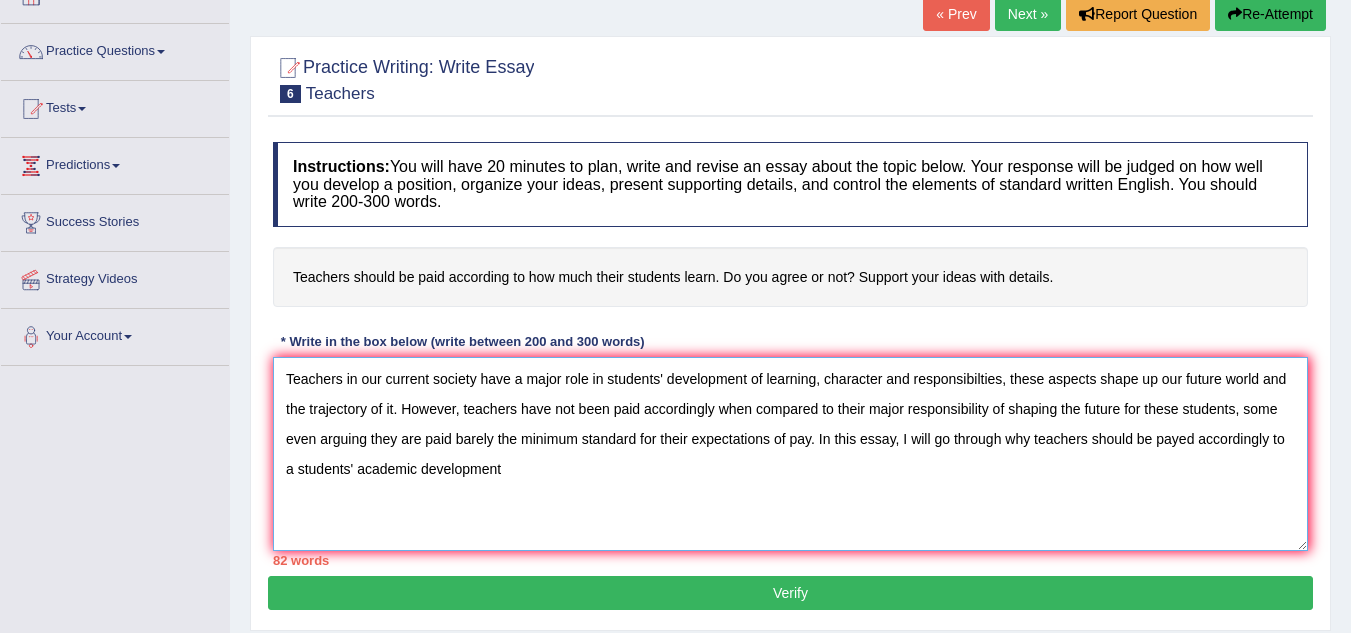 click on "Teachers in our current society have a major role in students' development of learning, character and responsibilties, these aspects shape up our future world and the trajectory of it. However, teachers have not been paid accordingly when compared to their major responsibility of shaping the future for these students, some even arguing they are paid barely the minimum standard for their expectations of pay. In this essay, I will go through why teachers should be payed accordingly to a students' academic development" at bounding box center (790, 454) 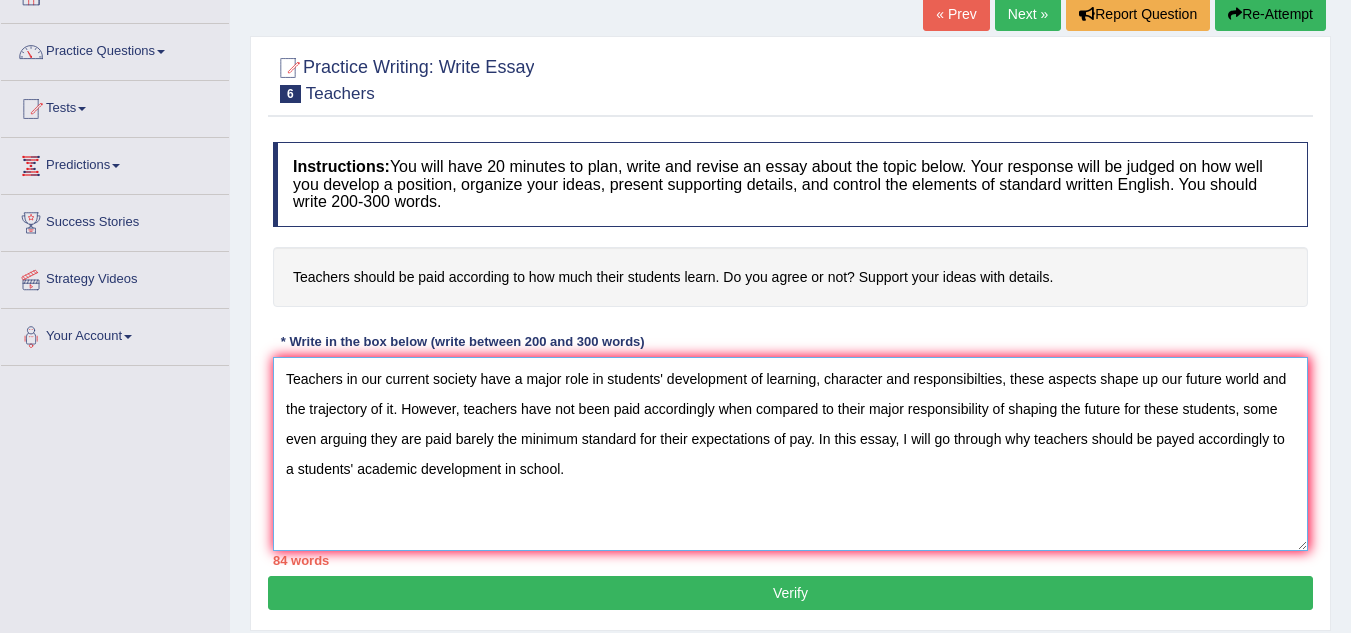 click on "Teachers in our current society have a major role in students' development of learning, character and responsibilties, these aspects shape up our future world and the trajectory of it. However, teachers have not been paid accordingly when compared to their major responsibility of shaping the future for these students, some even arguing they are paid barely the minimum standard for their expectations of pay. In this essay, I will go through why teachers should be payed accordingly to a students' academic development in school." at bounding box center (790, 454) 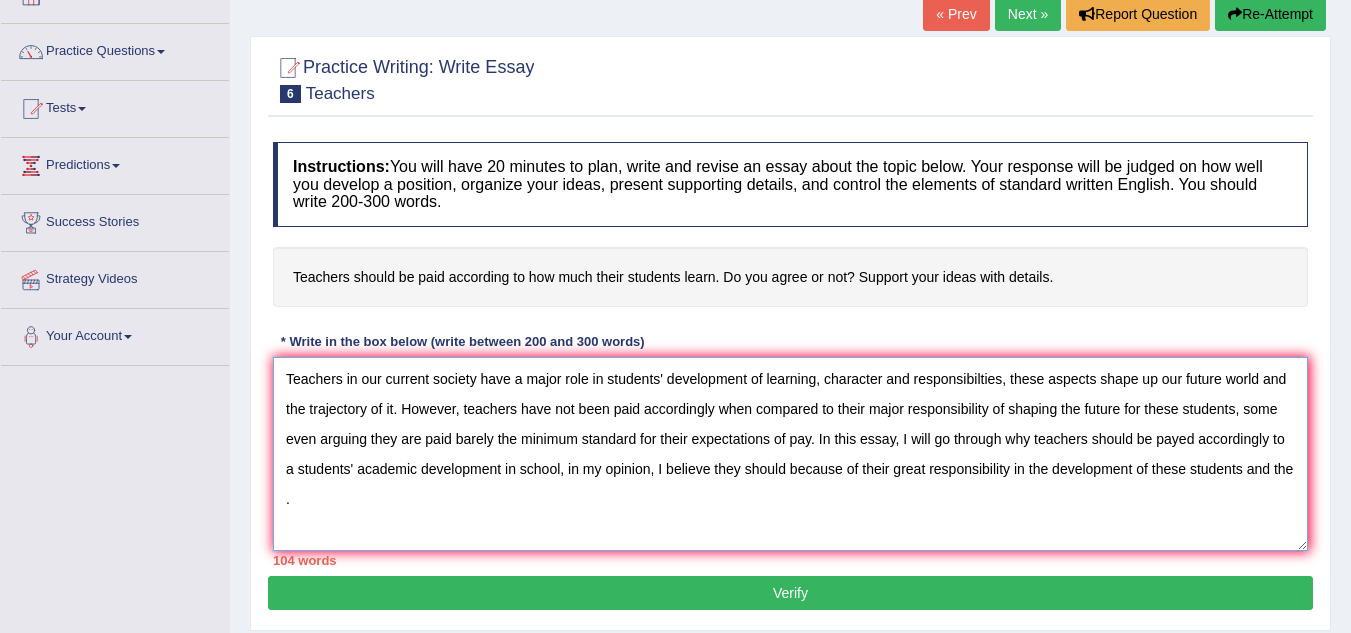 click on "Teachers in our current society have a major role in students' development of learning, character and responsibilties, these aspects shape up our future world and the trajectory of it. However, teachers have not been paid accordingly when compared to their major responsibility of shaping the future for these students, some even arguing they are paid barely the minimum standard for their expectations of pay. In this essay, I will go through why teachers should be payed accordingly to a students' academic development in school, in my opinion, I believe they should because of their great responsibility in the development of these students and the ." at bounding box center (790, 454) 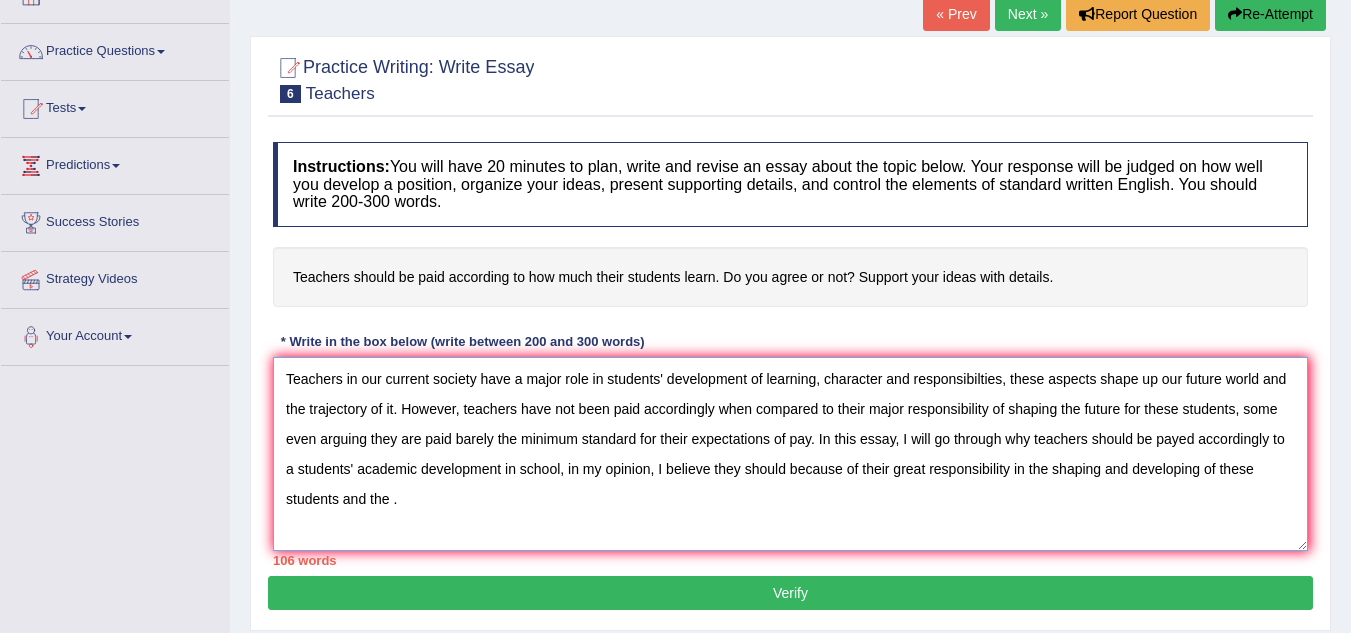 click on "Teachers in our current society have a major role in students' development of learning, character and responsibilties, these aspects shape up our future world and the trajectory of it. However, teachers have not been paid accordingly when compared to their major responsibility of shaping the future for these students, some even arguing they are paid barely the minimum standard for their expectations of pay. In this essay, I will go through why teachers should be payed accordingly to a students' academic development in school, in my opinion, I believe they should because of their great responsibility in the shaping and developing of these students and the ." at bounding box center [790, 454] 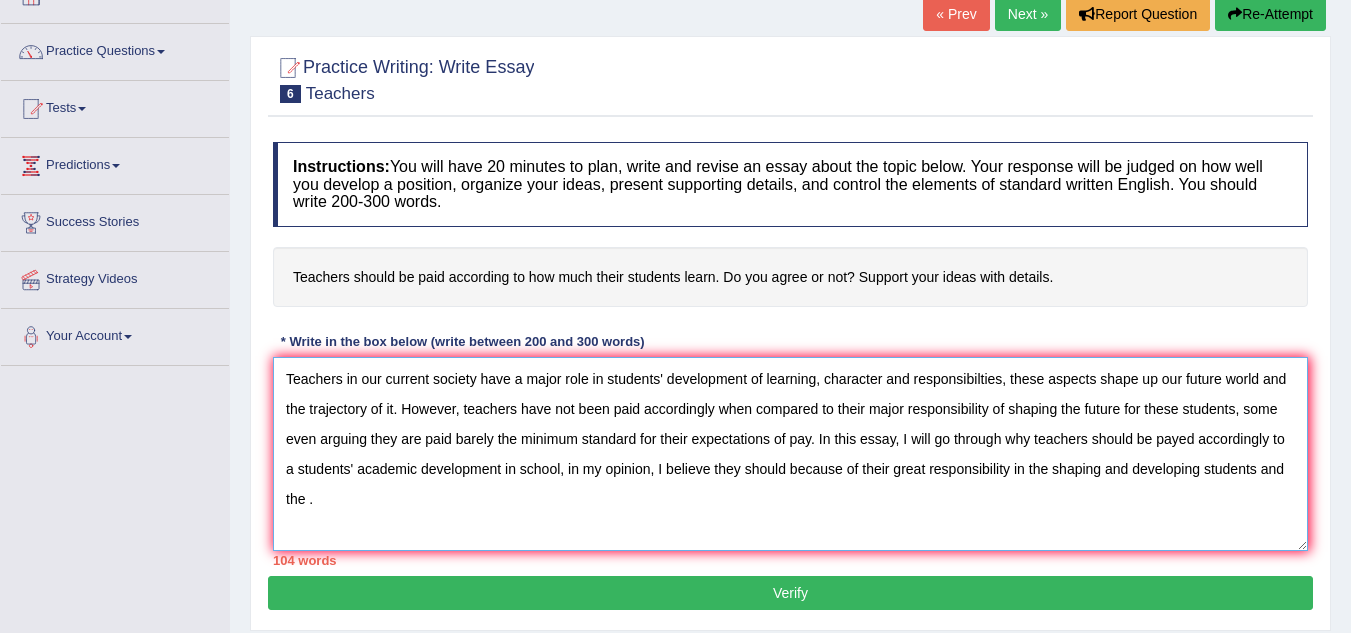 click on "Teachers in our current society have a major role in students' development of learning, character and responsibilties, these aspects shape up our future world and the trajectory of it. However, teachers have not been paid accordingly when compared to their major responsibility of shaping the future for these students, some even arguing they are paid barely the minimum standard for their expectations of pay. In this essay, I will go through why teachers should be payed accordingly to a students' academic development in school, in my opinion, I believe they should because of their great responsibility in the shaping and developing students and the ." at bounding box center (790, 454) 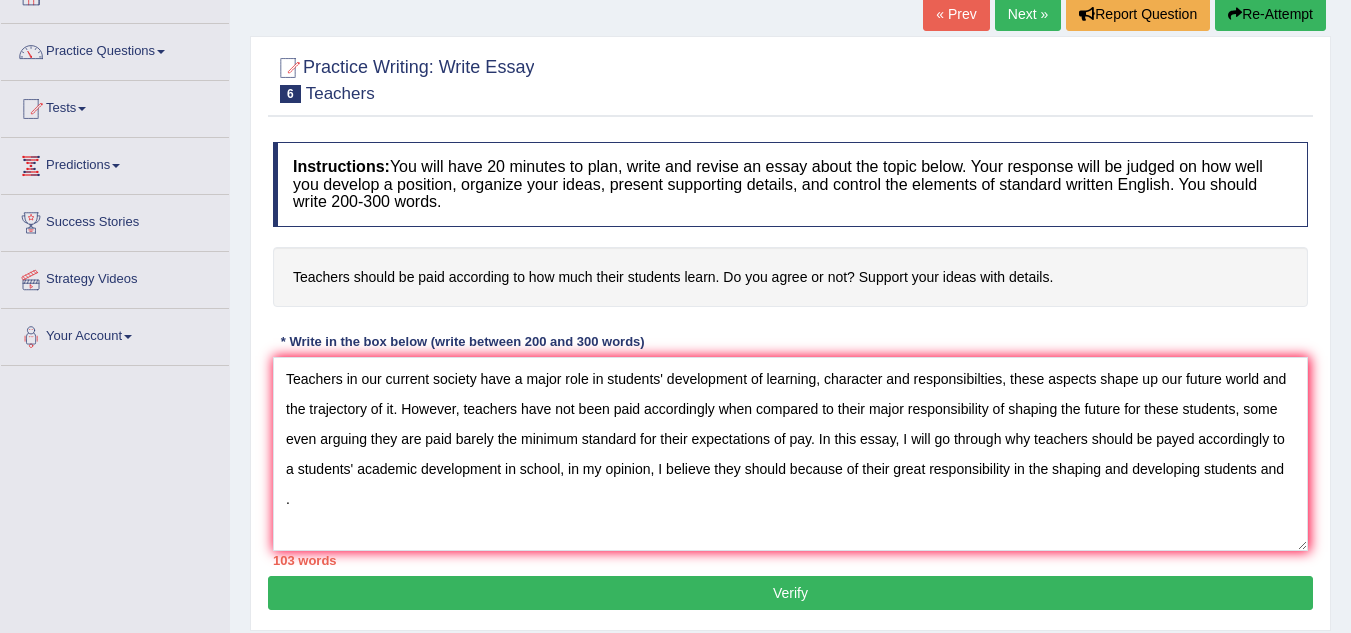 click on "Instructions: You will have 20 minutes to plan, write and revise an essay about the topic below. Your response will be judged on how well you develop a position, organize your ideas, present supporting details, and control the elements of standard written English. You should write 200-300 words. Teachers should be paid according to how much their students learn. Do you agree or not? Support your ideas with details. * Write in the box below (write between 200 and 300 words) 103 words Written Keywords: A.I. Engine Result: Processing..." at bounding box center (790, 354) 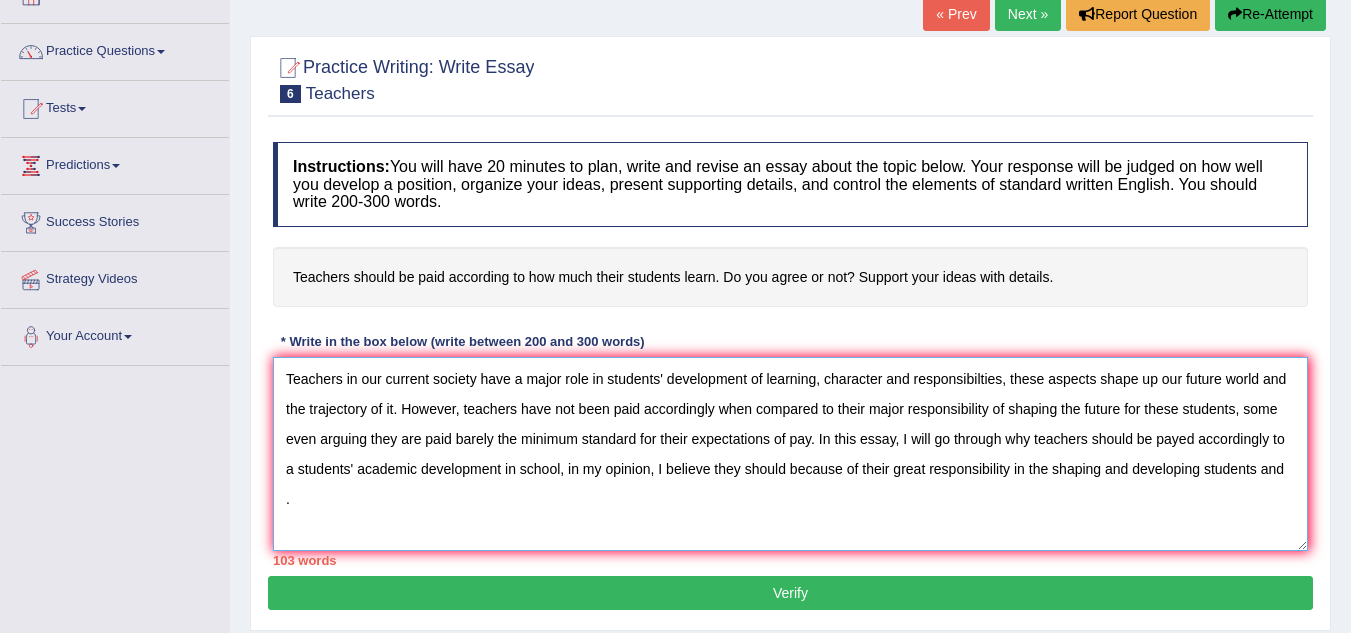 click on "Teachers in our current society have a major role in students' development of learning, character and responsibilties, these aspects shape up our future world and the trajectory of it. However, teachers have not been paid accordingly when compared to their major responsibility of shaping the future for these students, some even arguing they are paid barely the minimum standard for their expectations of pay. In this essay, I will go through why teachers should be payed accordingly to a students' academic development in school, in my opinion, I believe they should because of their great responsibility in the shaping and developing students and  ." at bounding box center (790, 454) 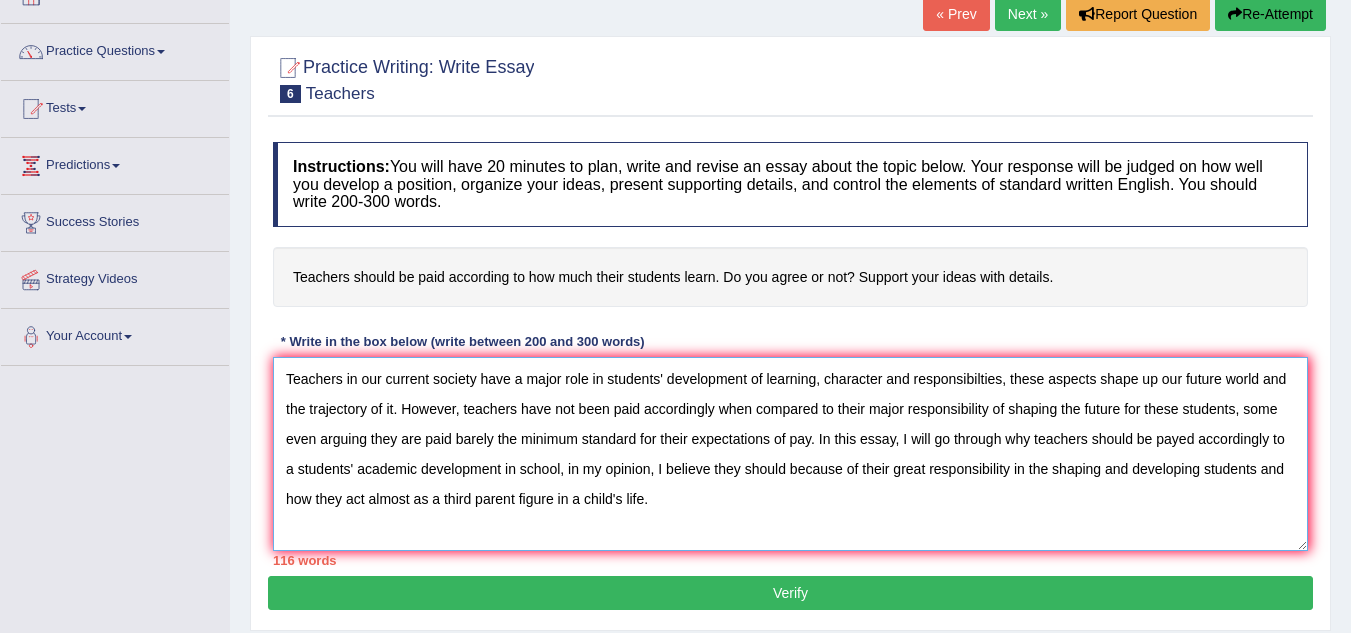 scroll, scrollTop: 17, scrollLeft: 0, axis: vertical 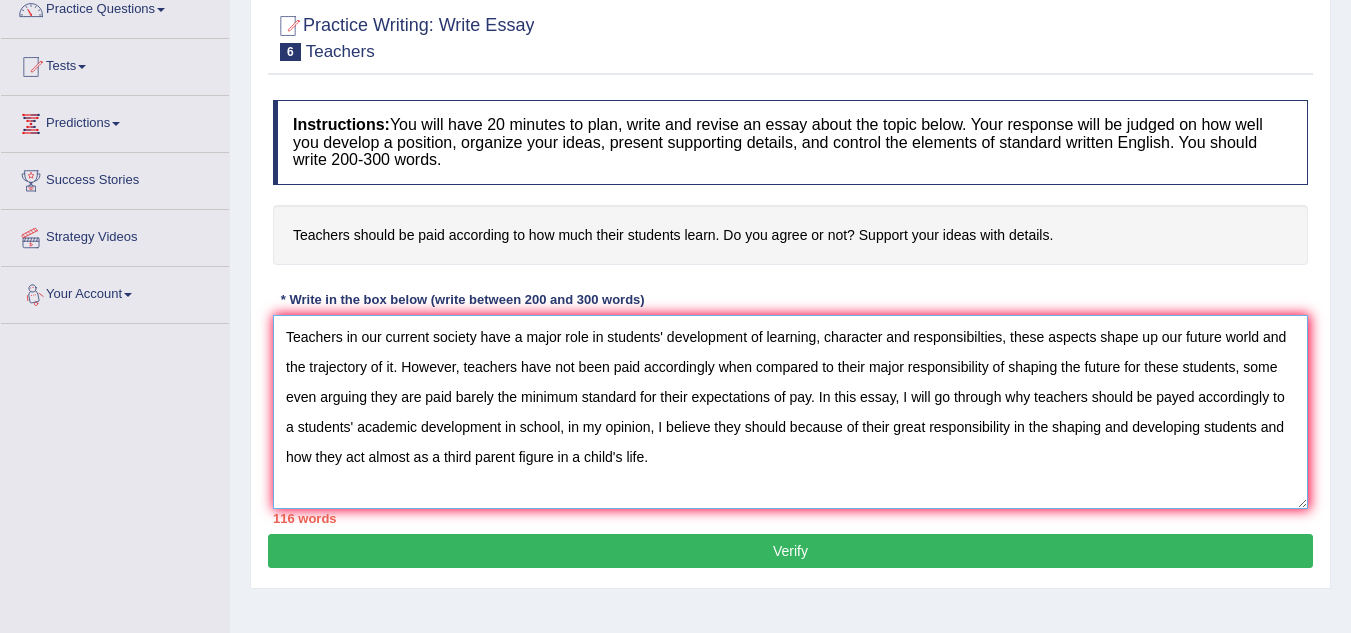 drag, startPoint x: 874, startPoint y: 450, endPoint x: 580, endPoint y: 470, distance: 294.67947 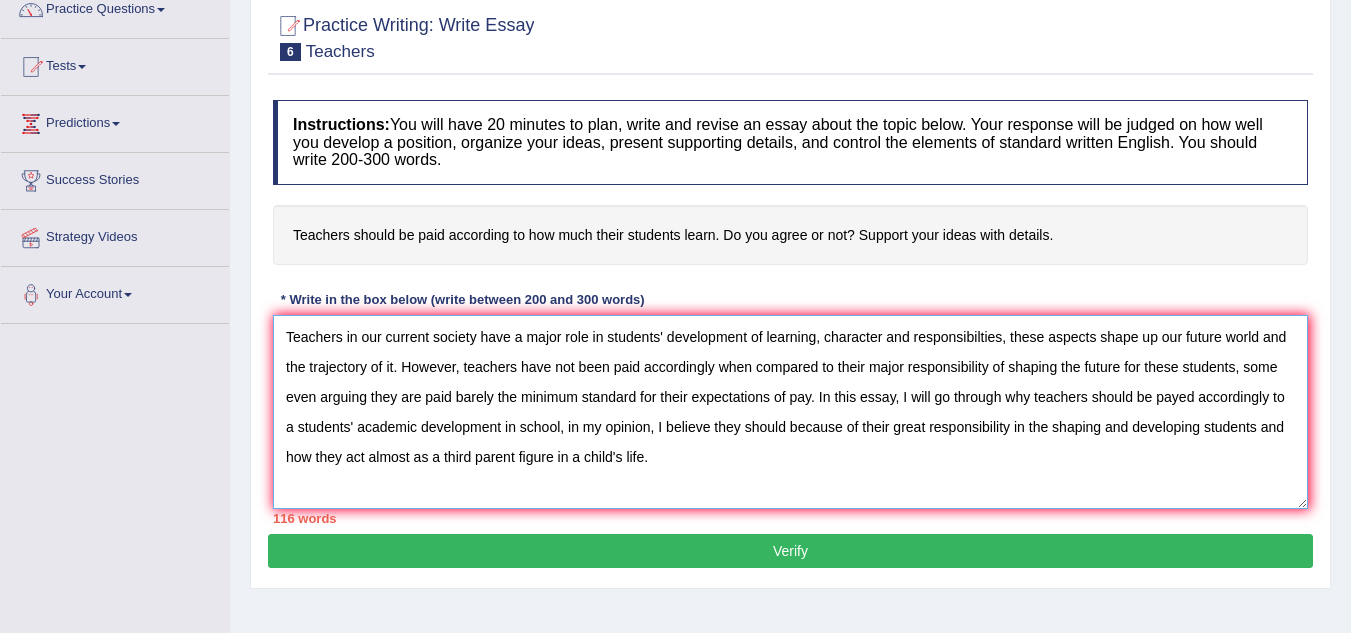 click on "Teachers in our current society have a major role in students' development of learning, character and responsibilties, these aspects shape up our future world and the trajectory of it. However, teachers have not been paid accordingly when compared to their major responsibility of shaping the future for these students, some even arguing they are paid barely the minimum standard for their expectations of pay. In this essay, I will go through why teachers should be payed accordingly to a students' academic development in school, in my opinion, I believe they should because of their great responsibility in the shaping and developing students and how they act almost as a third parent figure in a child's life." at bounding box center (790, 412) 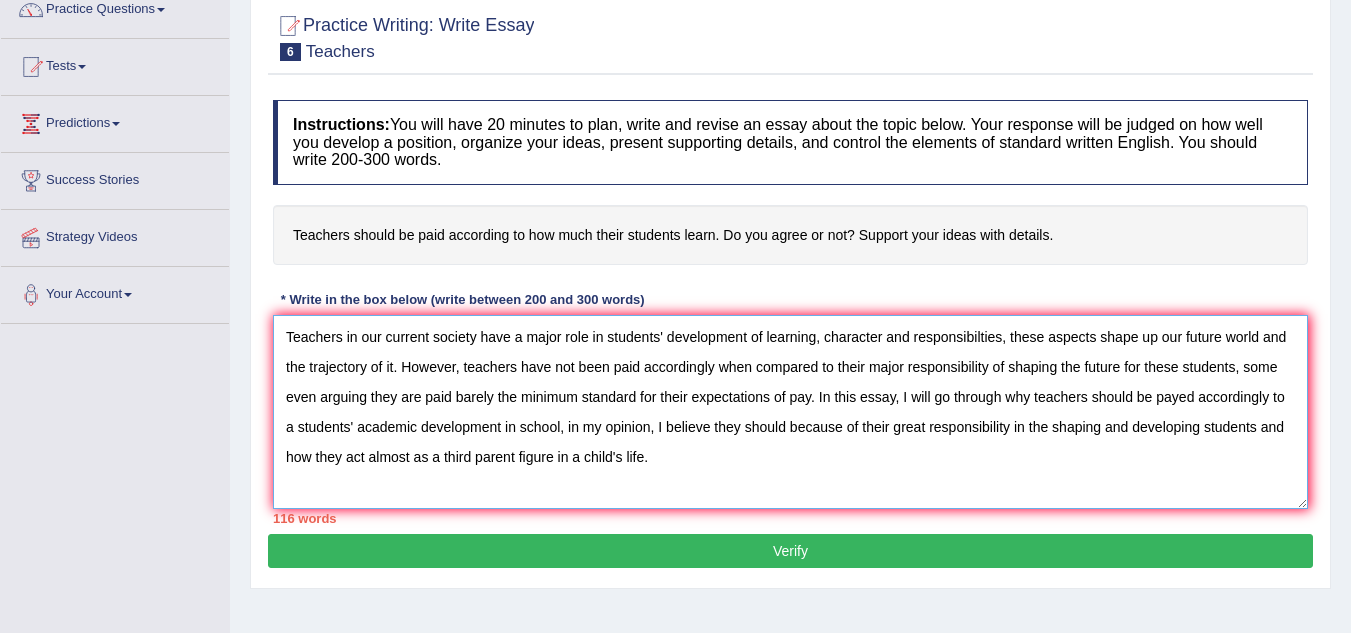 drag, startPoint x: 853, startPoint y: 465, endPoint x: 262, endPoint y: 284, distance: 618.09546 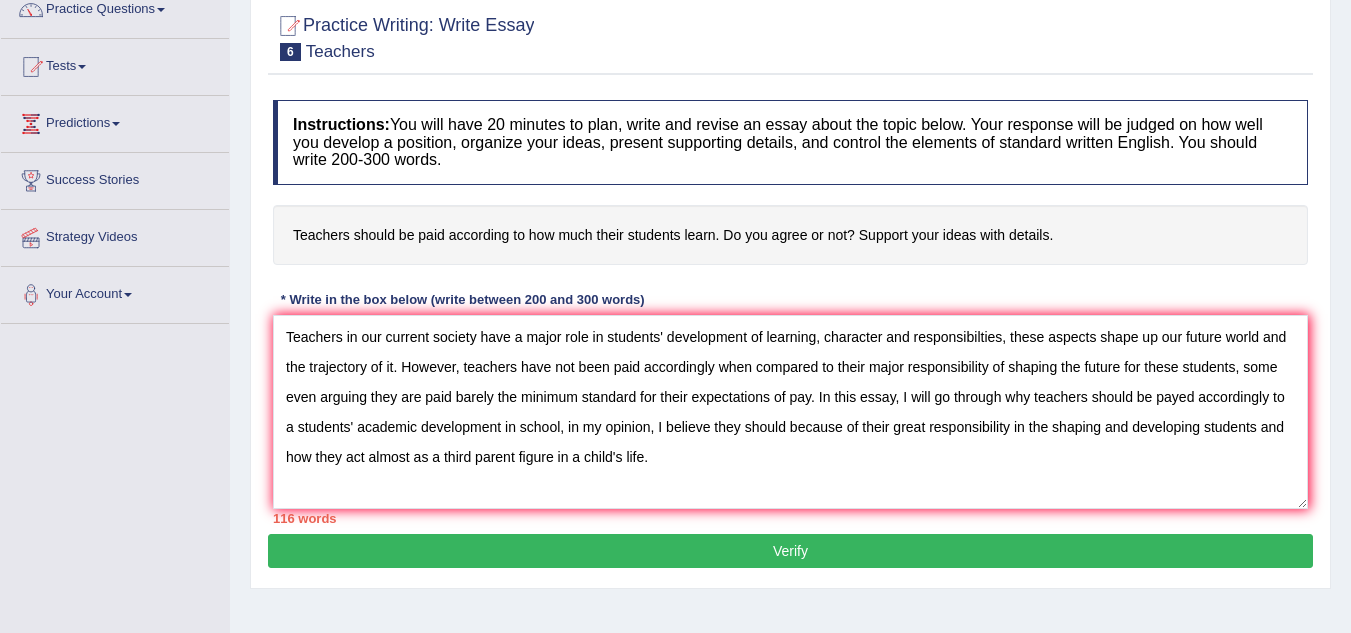 click on "Instructions:  You will have 20 minutes to plan, write and revise an essay about the topic below. Your response will be judged on how well you develop a position, organize your ideas, present supporting details, and control the elements of standard written English. You should write 200-300 words." at bounding box center (790, 142) 